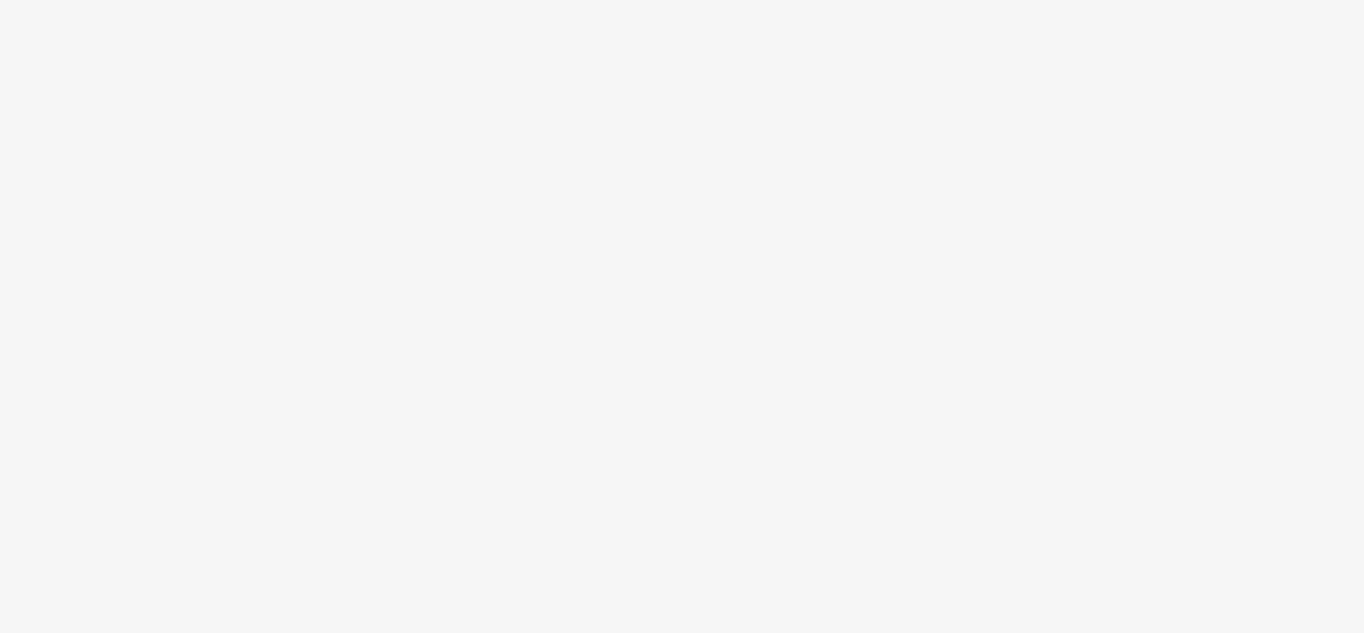 scroll, scrollTop: 0, scrollLeft: 0, axis: both 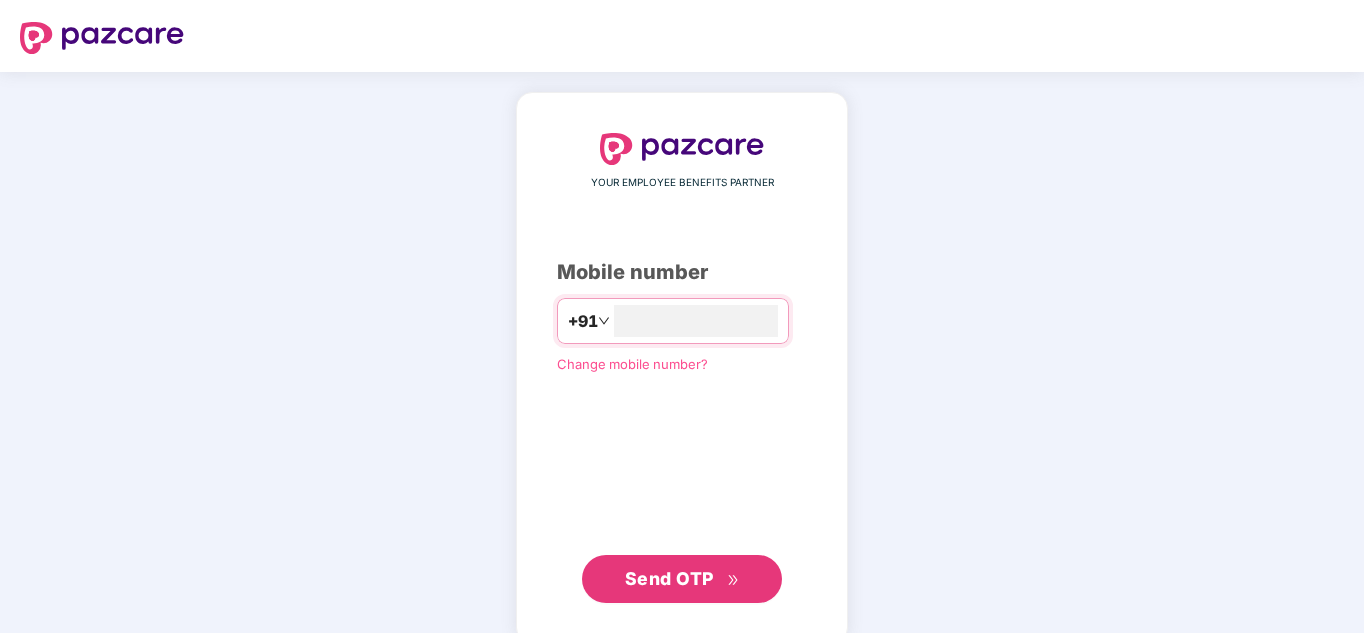 type on "**********" 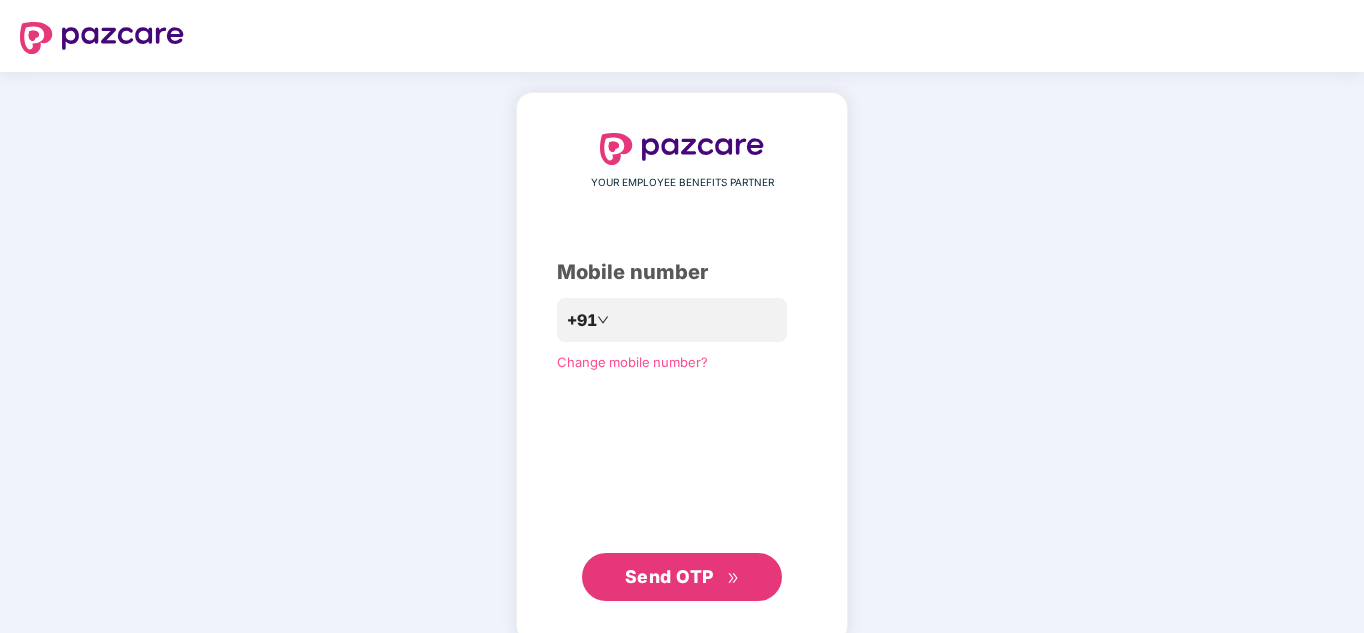 click on "Send OTP" at bounding box center (669, 576) 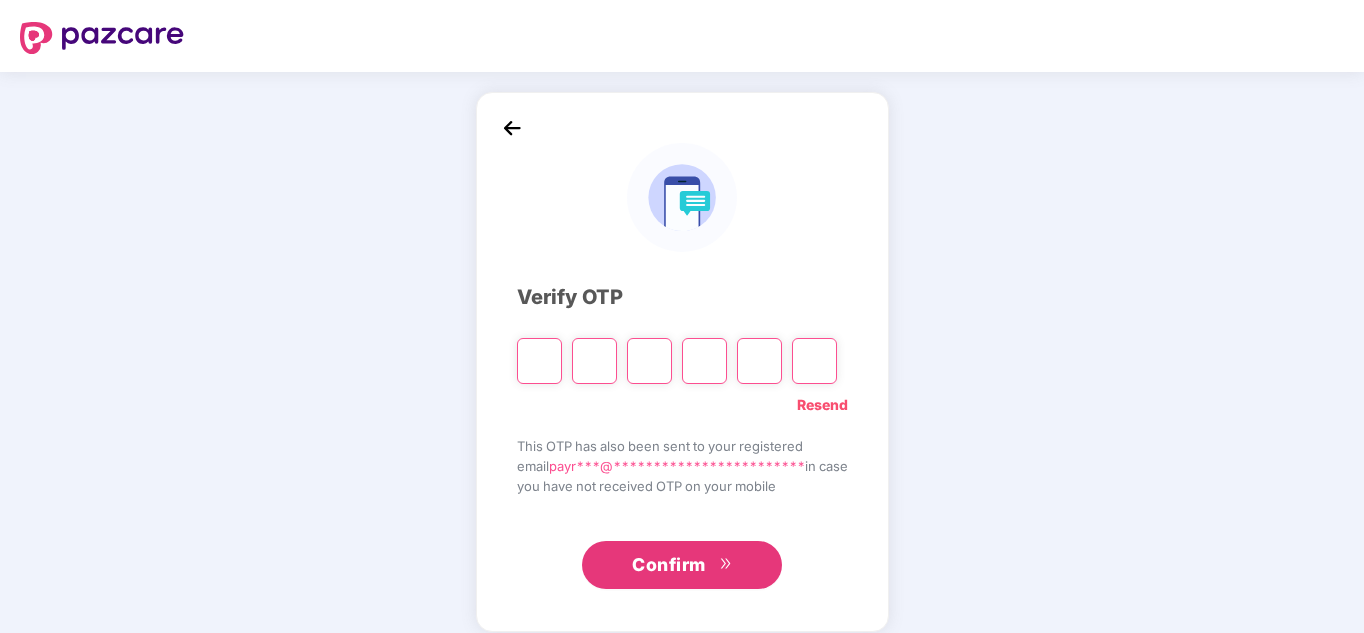 type on "*" 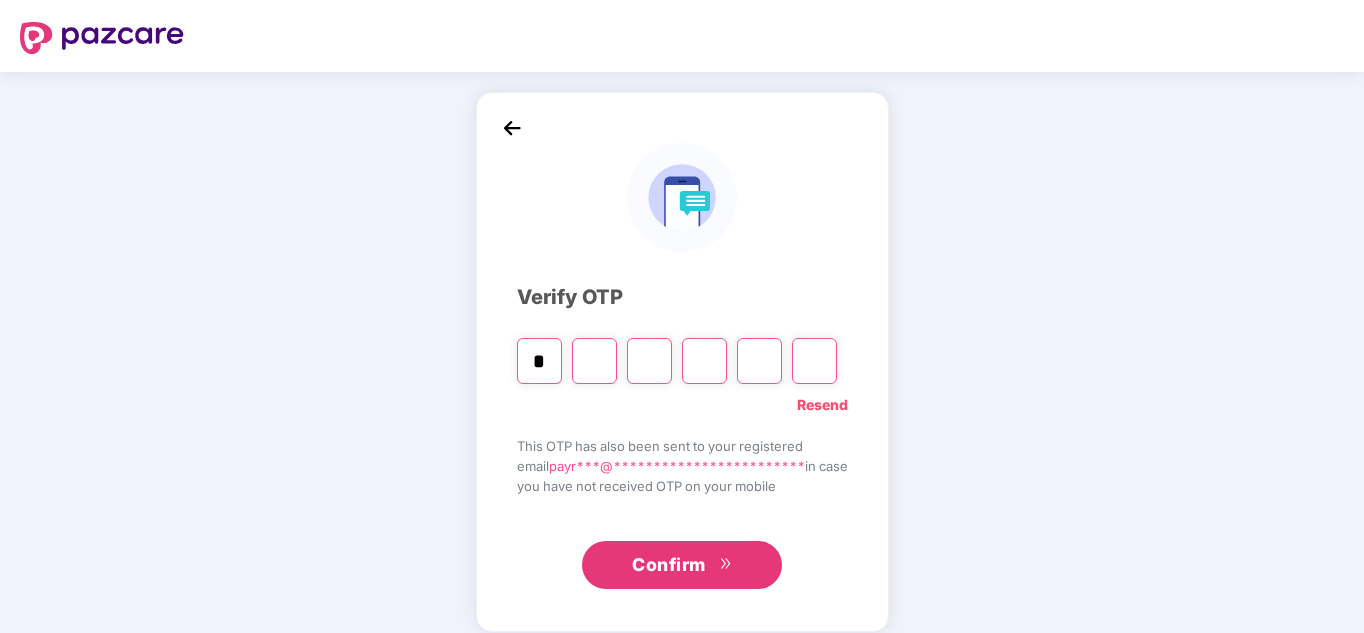 type on "*" 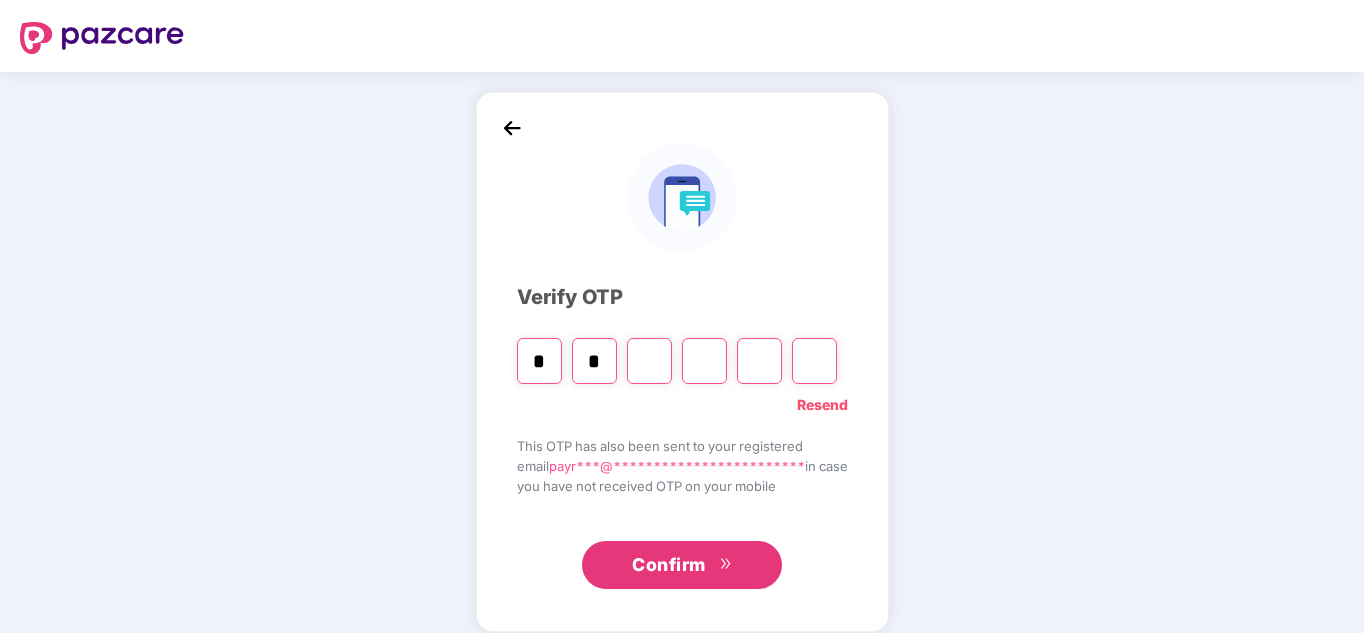 type on "*" 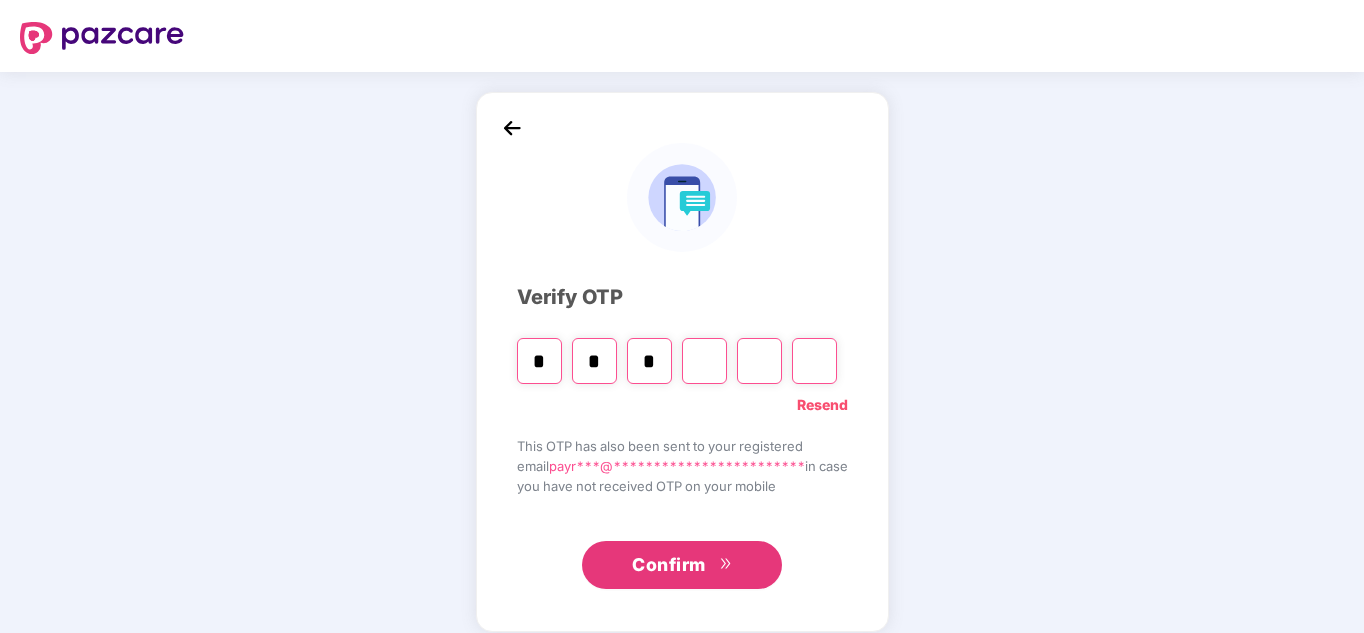 type on "*" 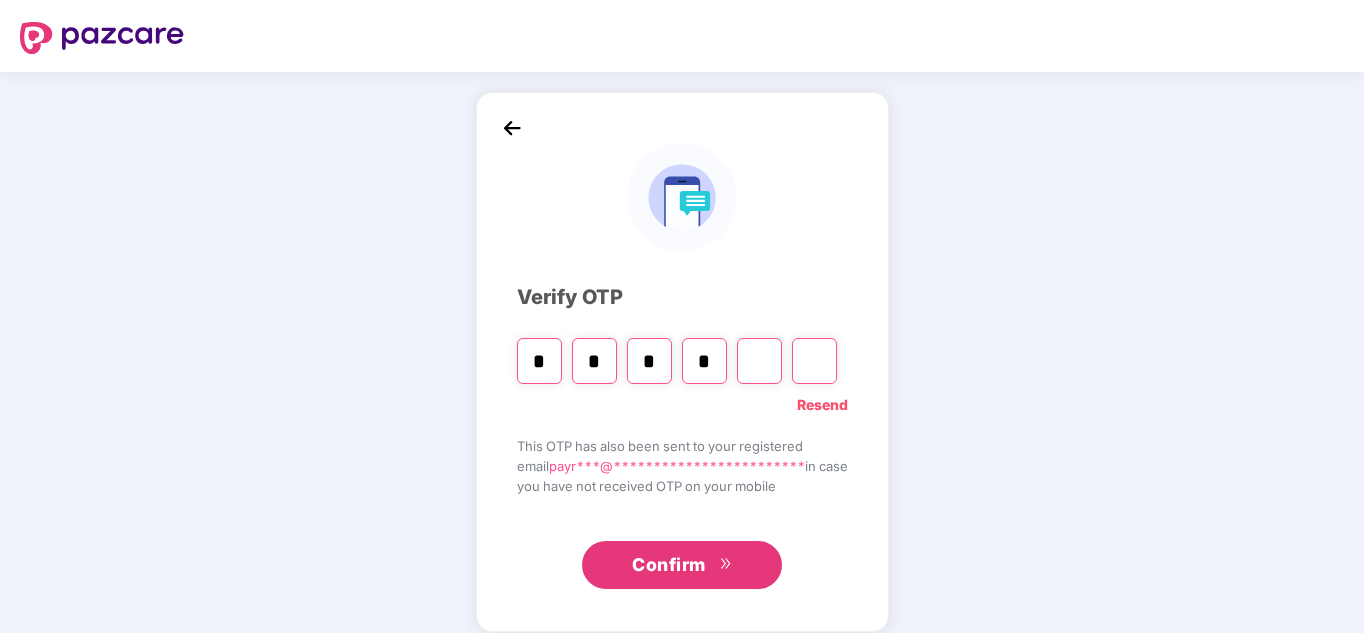 type on "*" 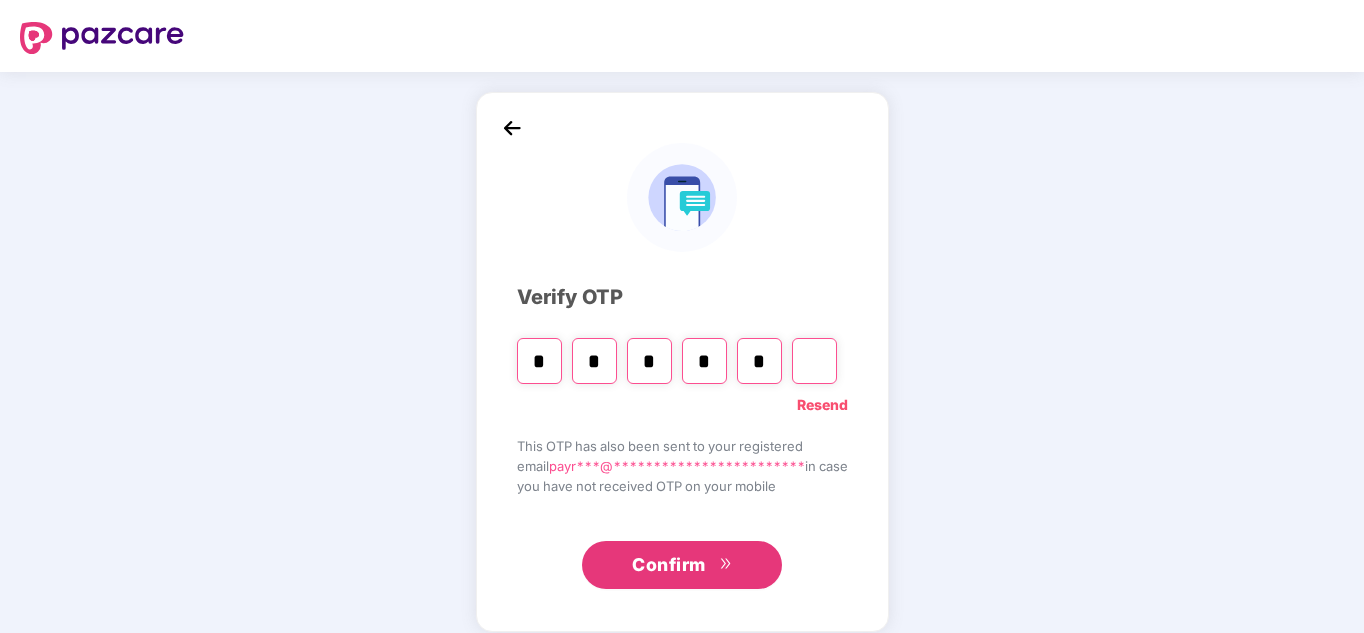 type on "*" 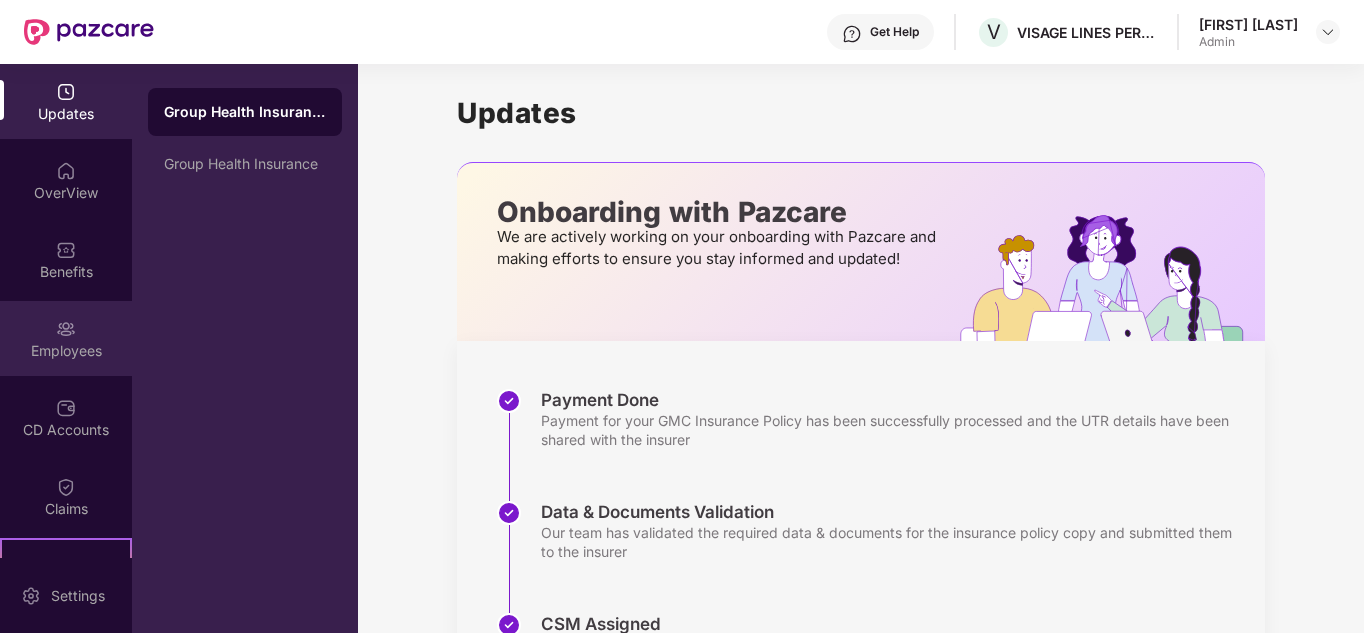 click at bounding box center [66, 329] 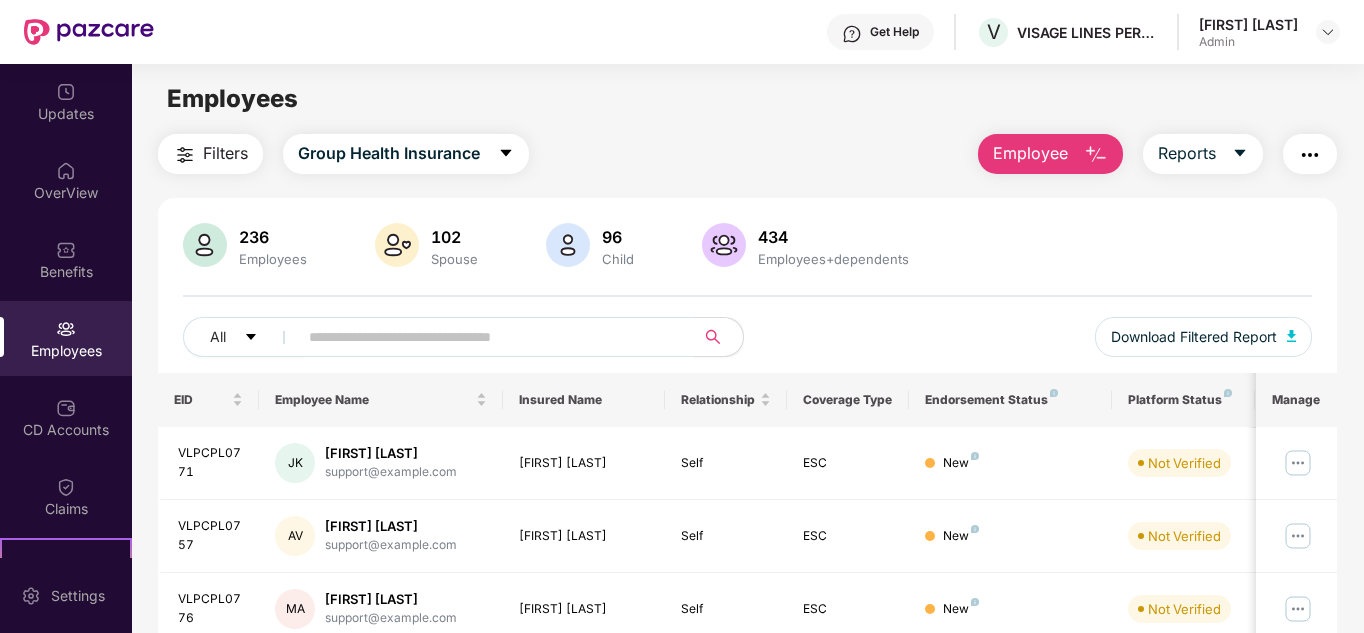 click at bounding box center [1096, 155] 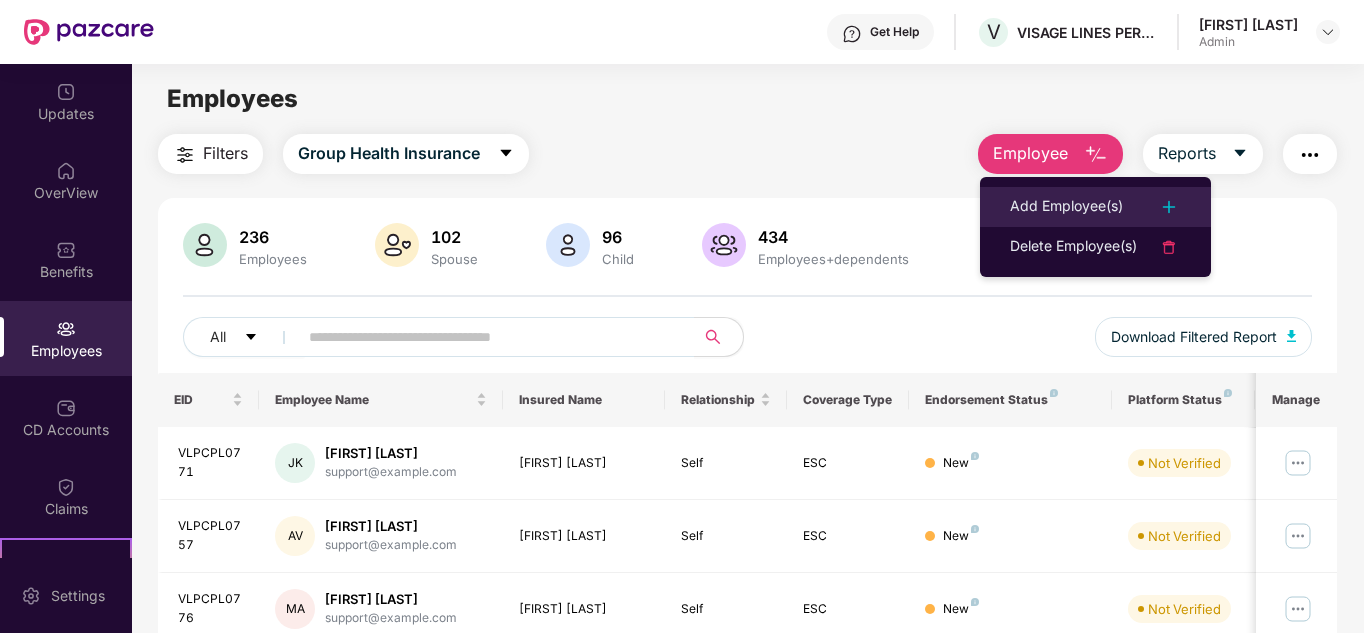 click at bounding box center [1169, 207] 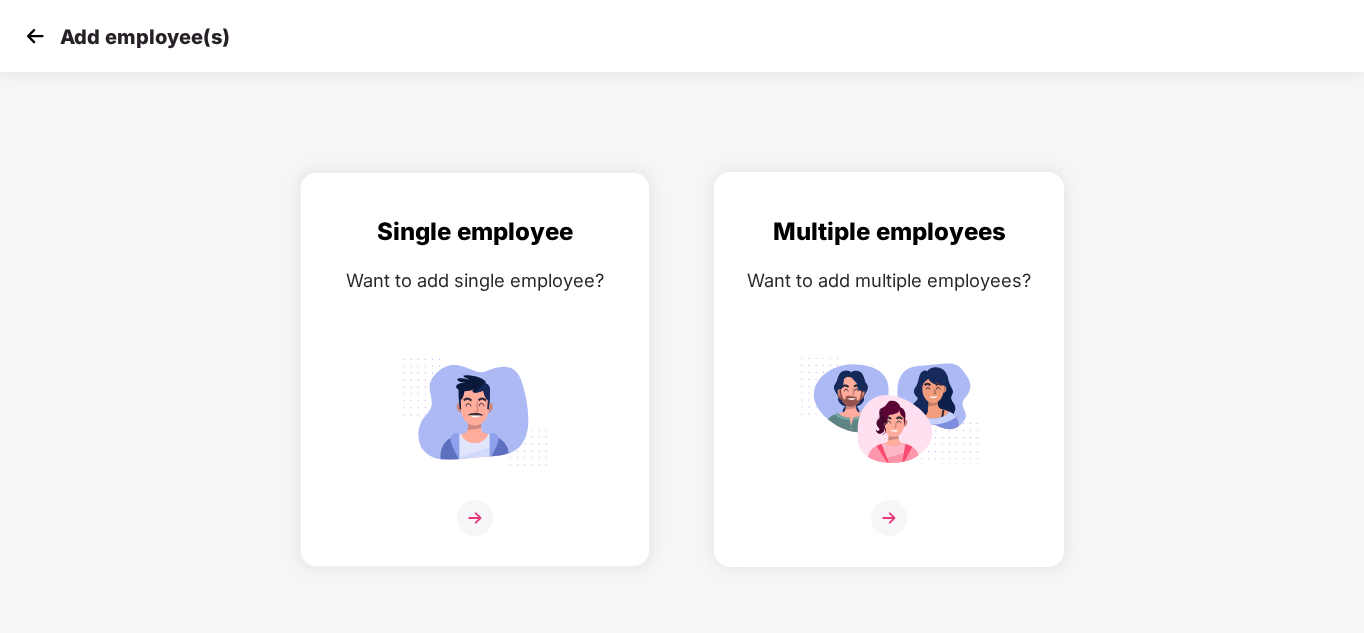 click at bounding box center [889, 518] 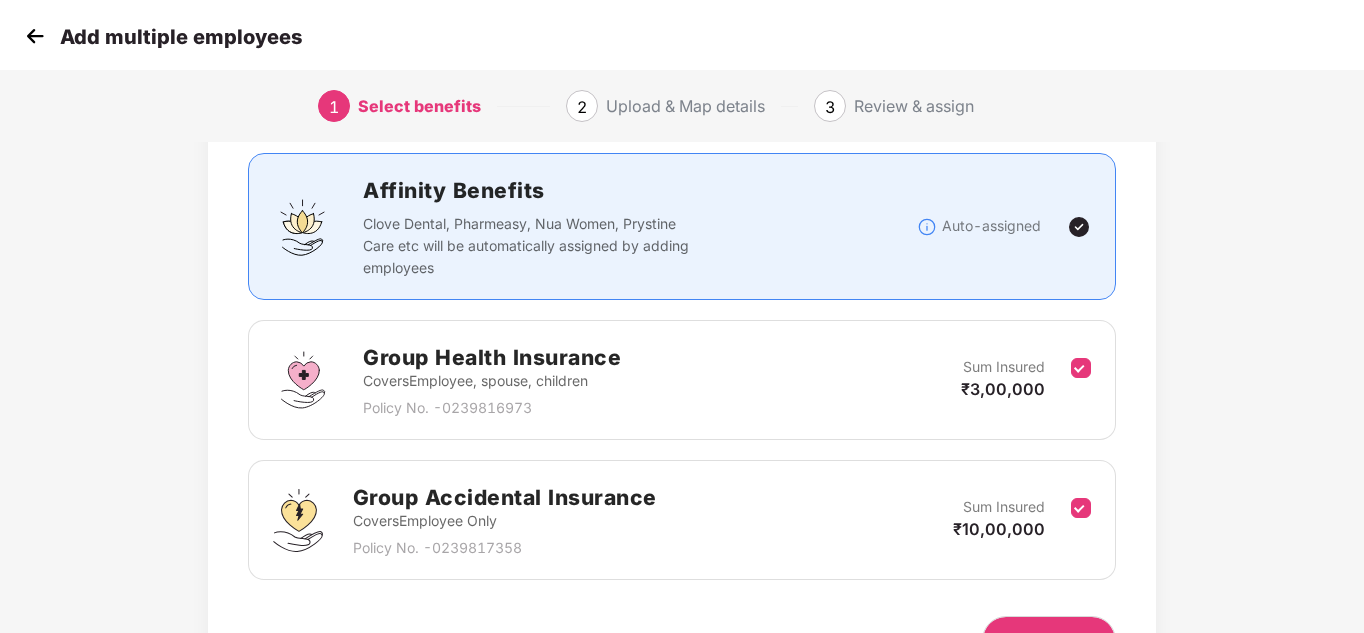 scroll, scrollTop: 246, scrollLeft: 0, axis: vertical 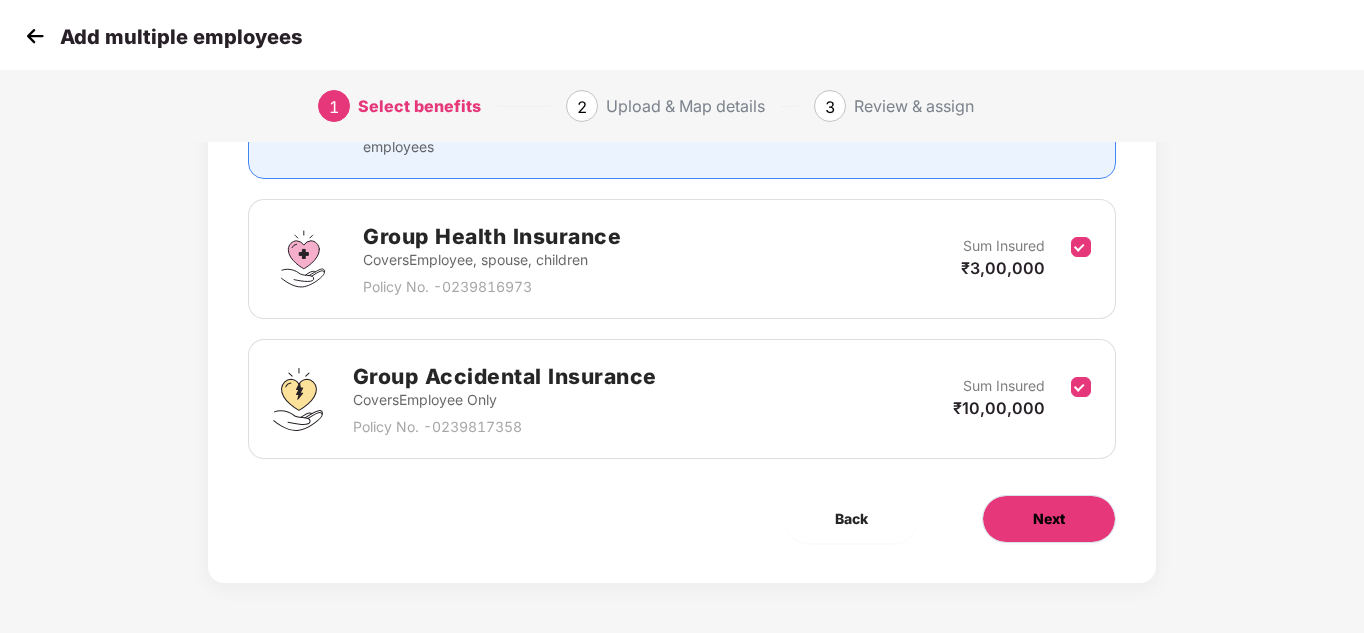 click on "Next" at bounding box center [1049, 519] 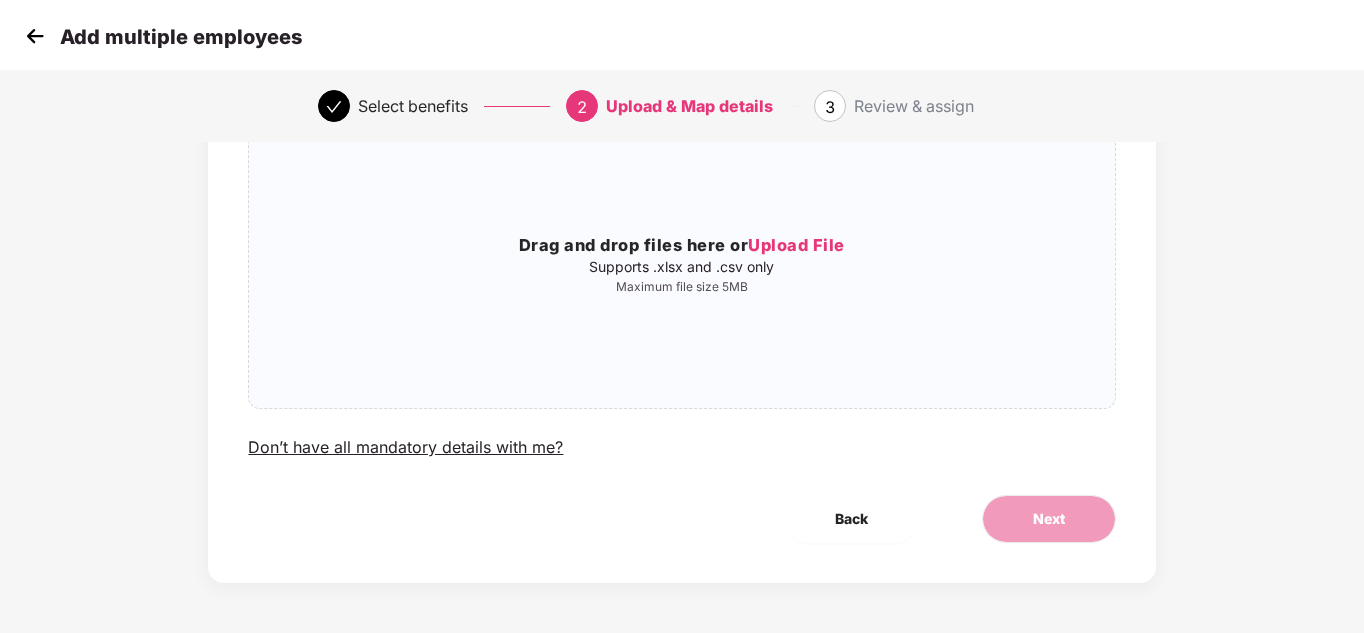 scroll, scrollTop: 0, scrollLeft: 0, axis: both 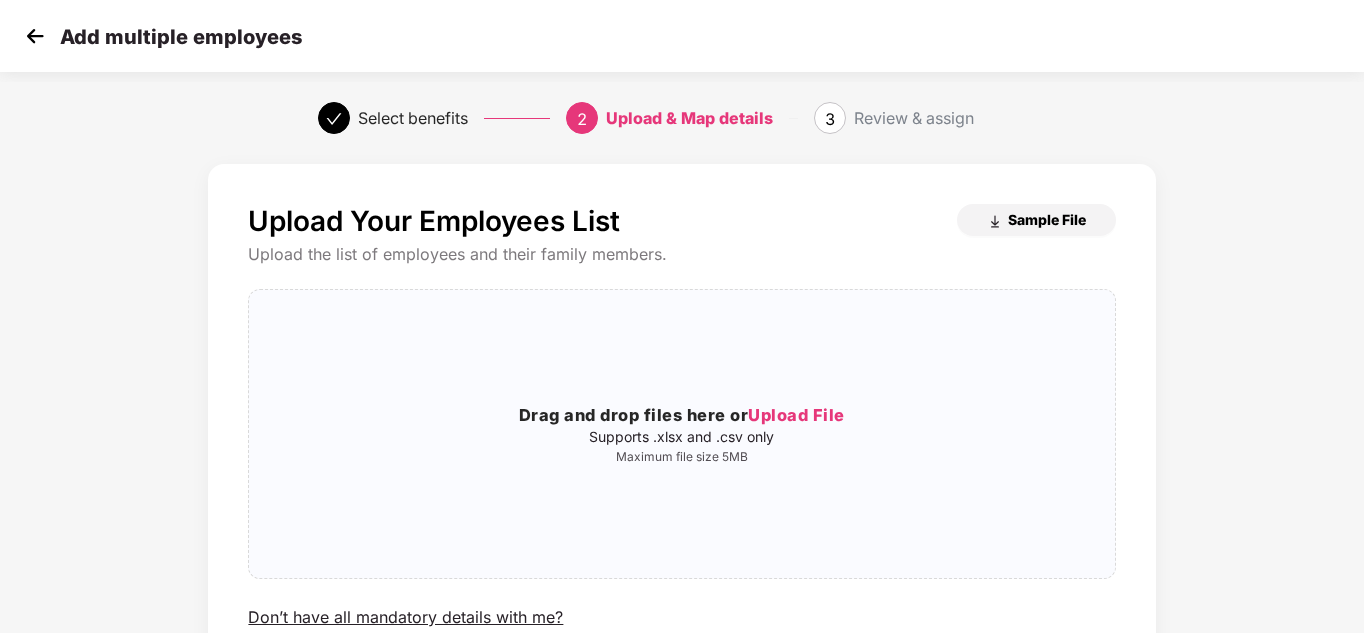 click on "Sample File" at bounding box center (1047, 219) 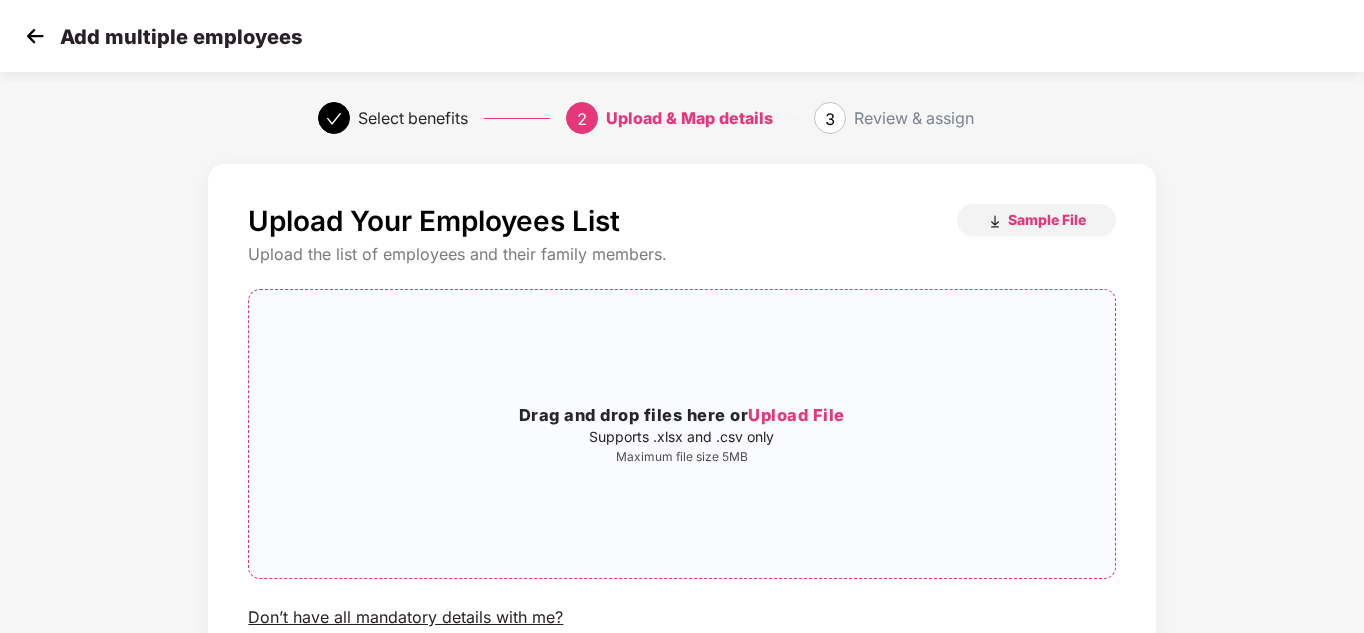 click on "Upload File" at bounding box center (796, 415) 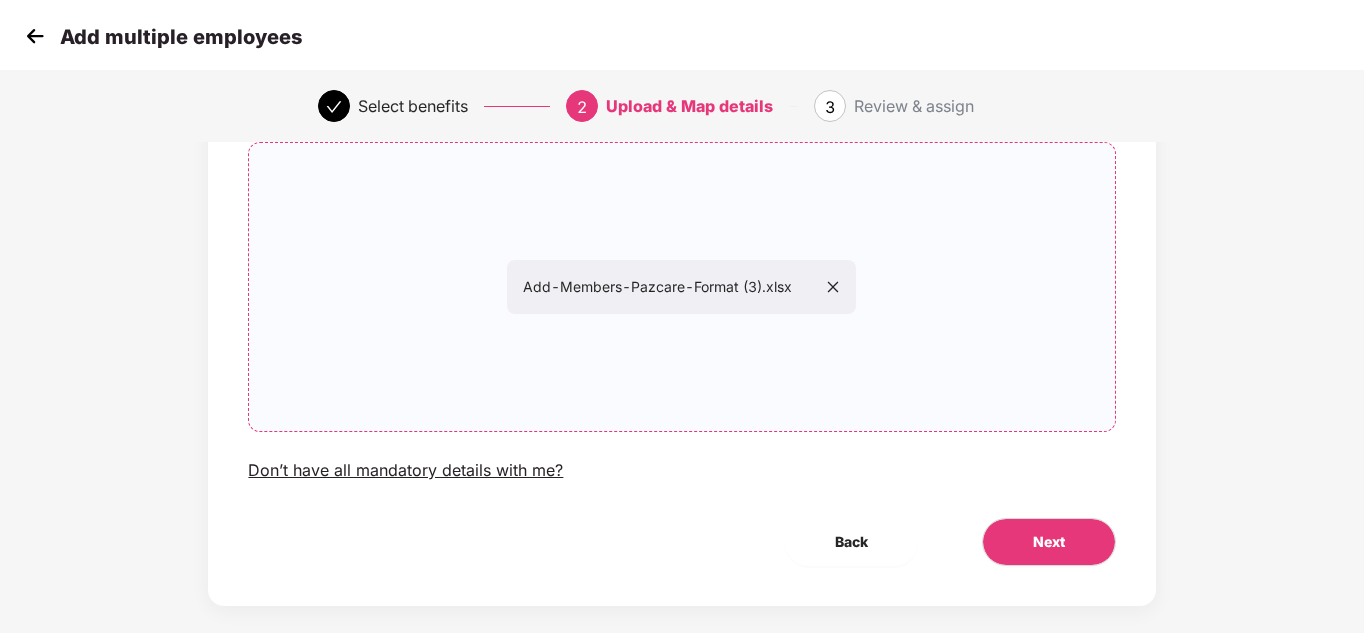 scroll, scrollTop: 170, scrollLeft: 0, axis: vertical 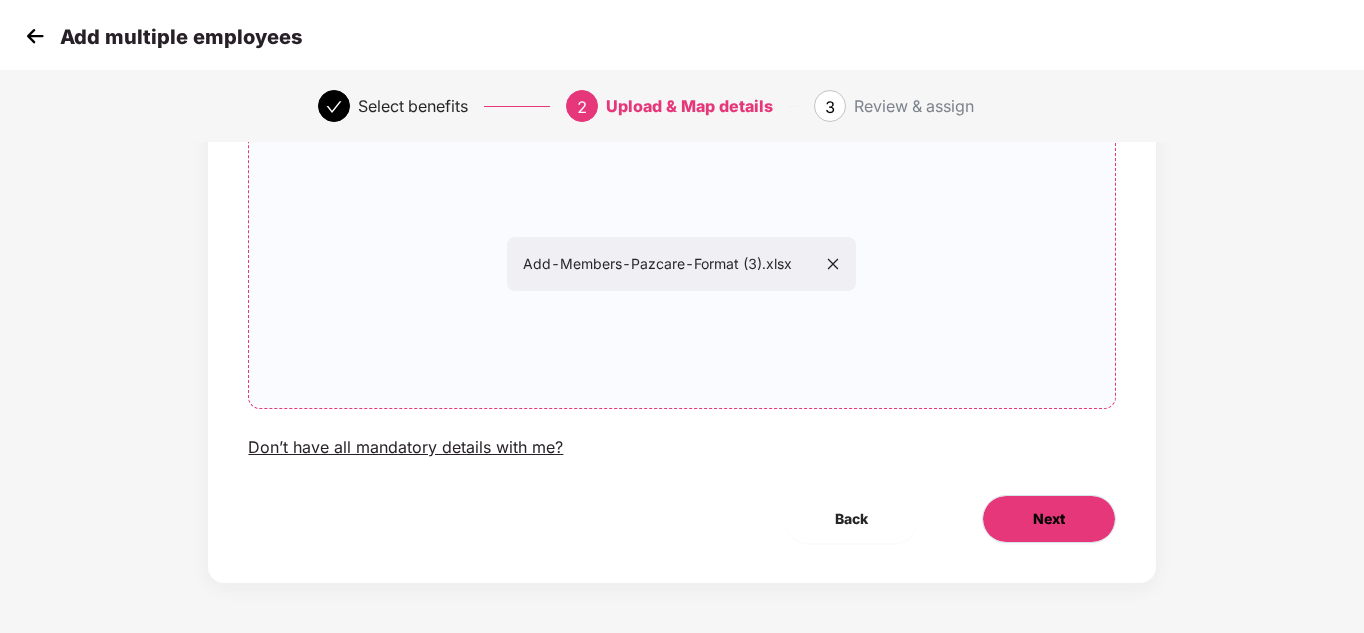 click on "Next" at bounding box center (1049, 519) 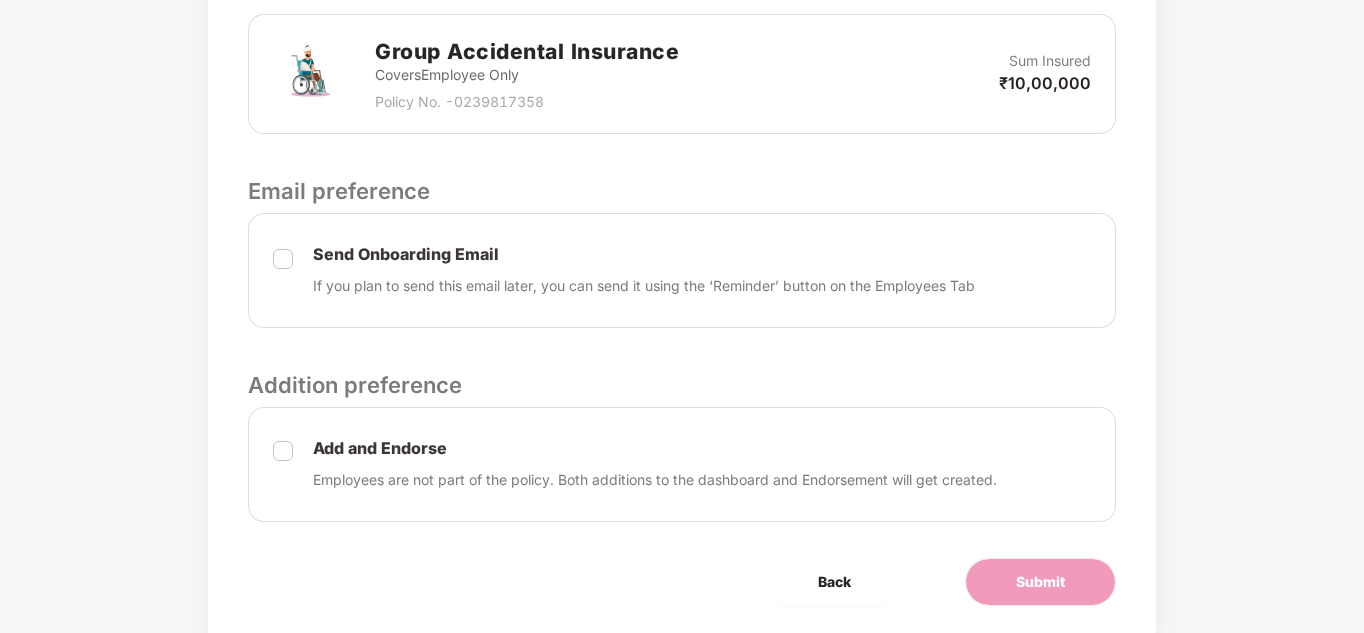 scroll, scrollTop: 791, scrollLeft: 0, axis: vertical 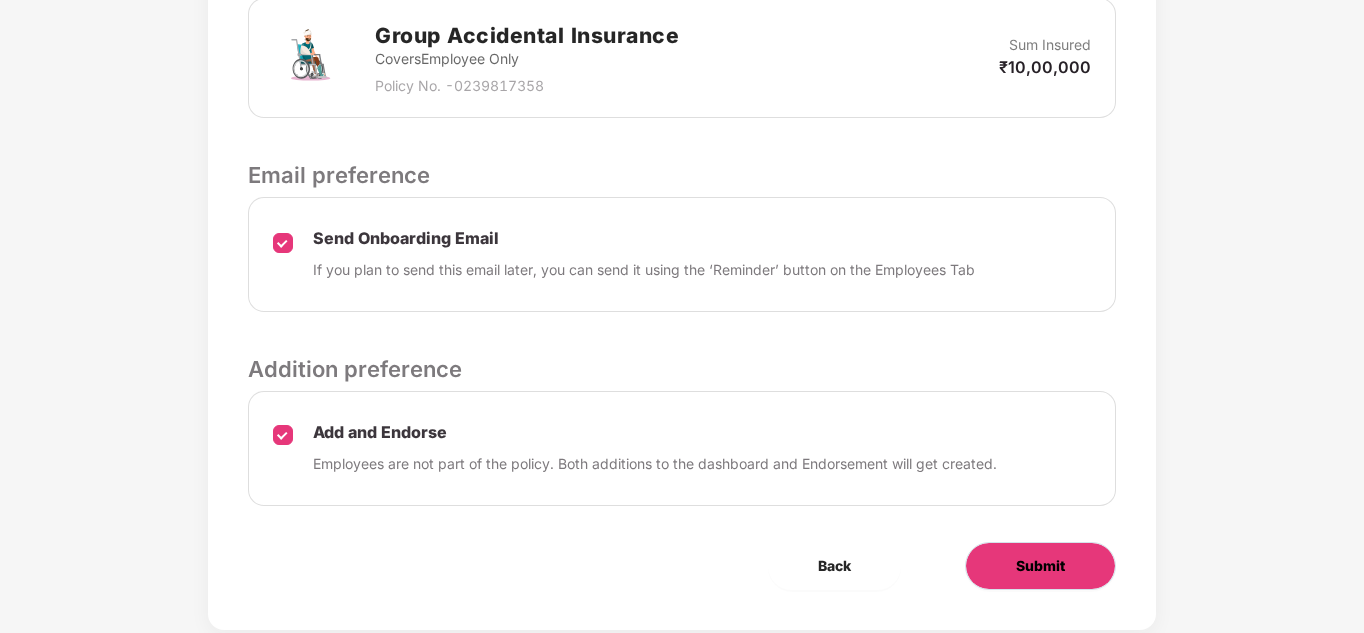 click on "Submit" at bounding box center (1040, 566) 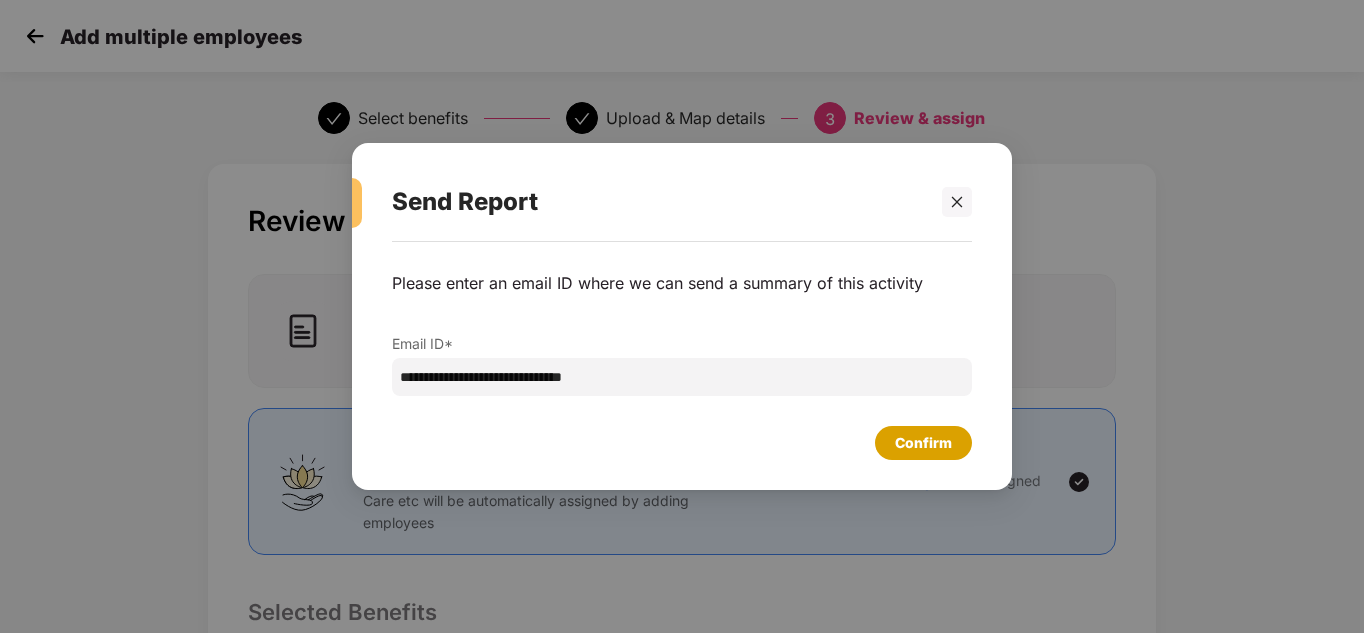 click on "Confirm" at bounding box center (923, 443) 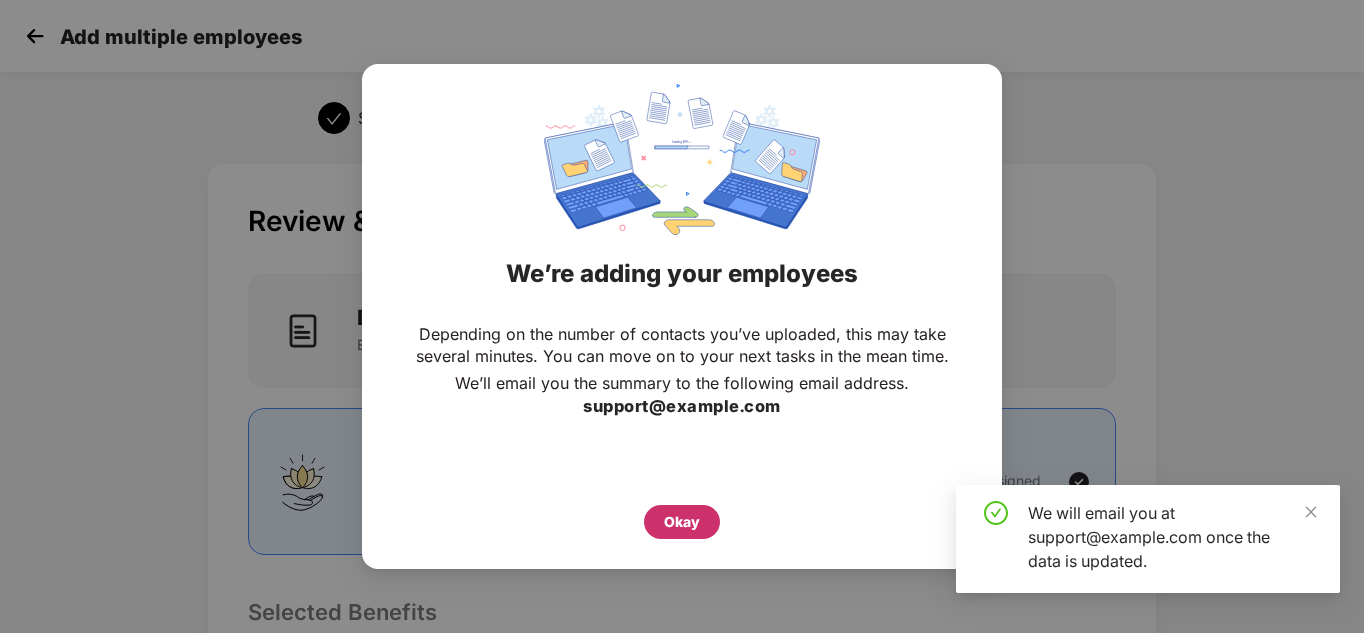 click on "Okay" at bounding box center [682, 522] 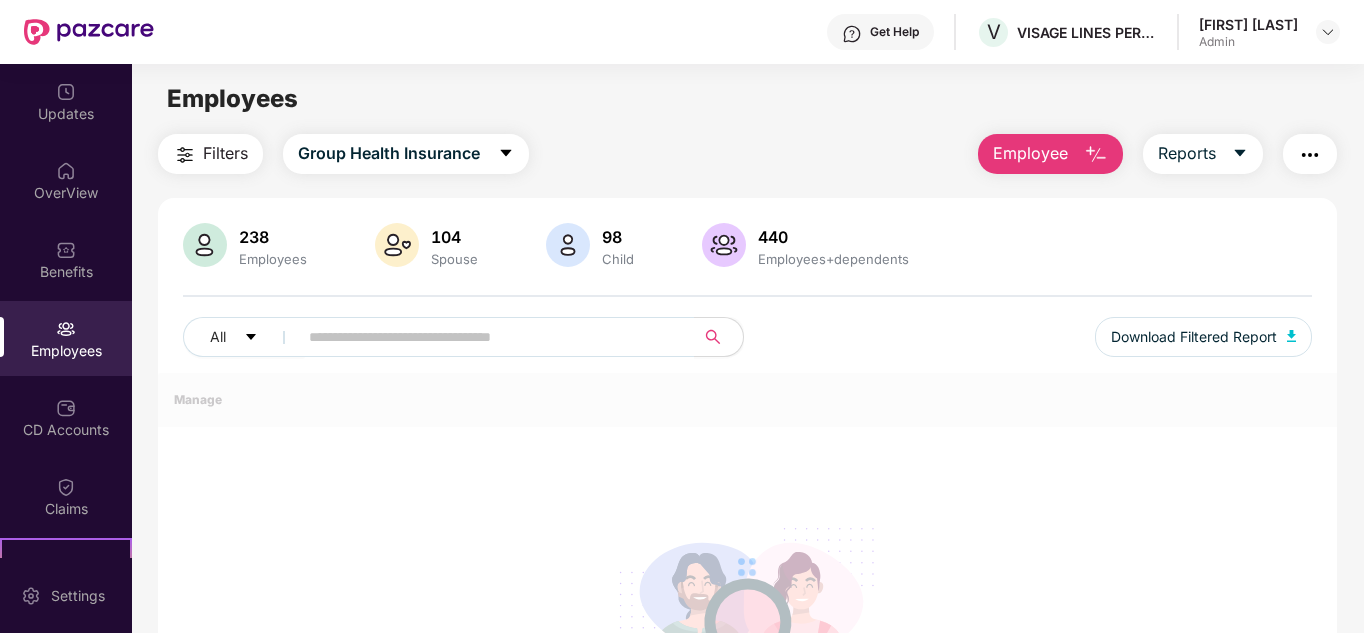 scroll, scrollTop: 0, scrollLeft: 0, axis: both 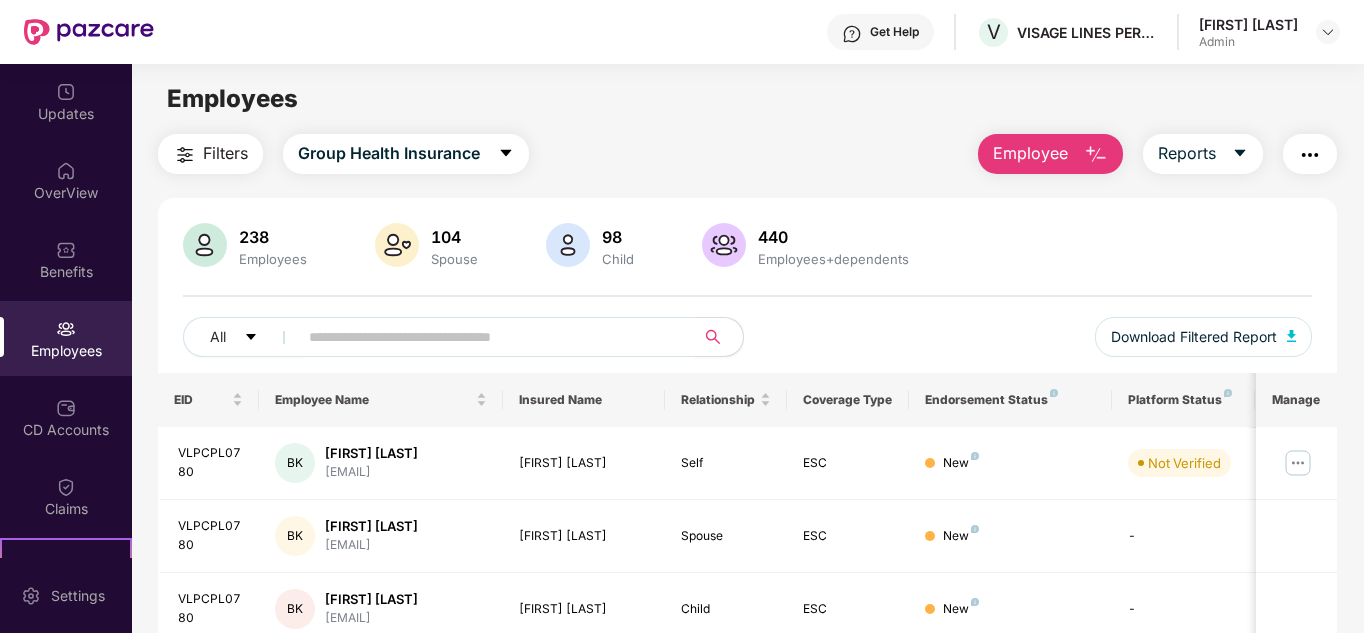 click at bounding box center (488, 337) 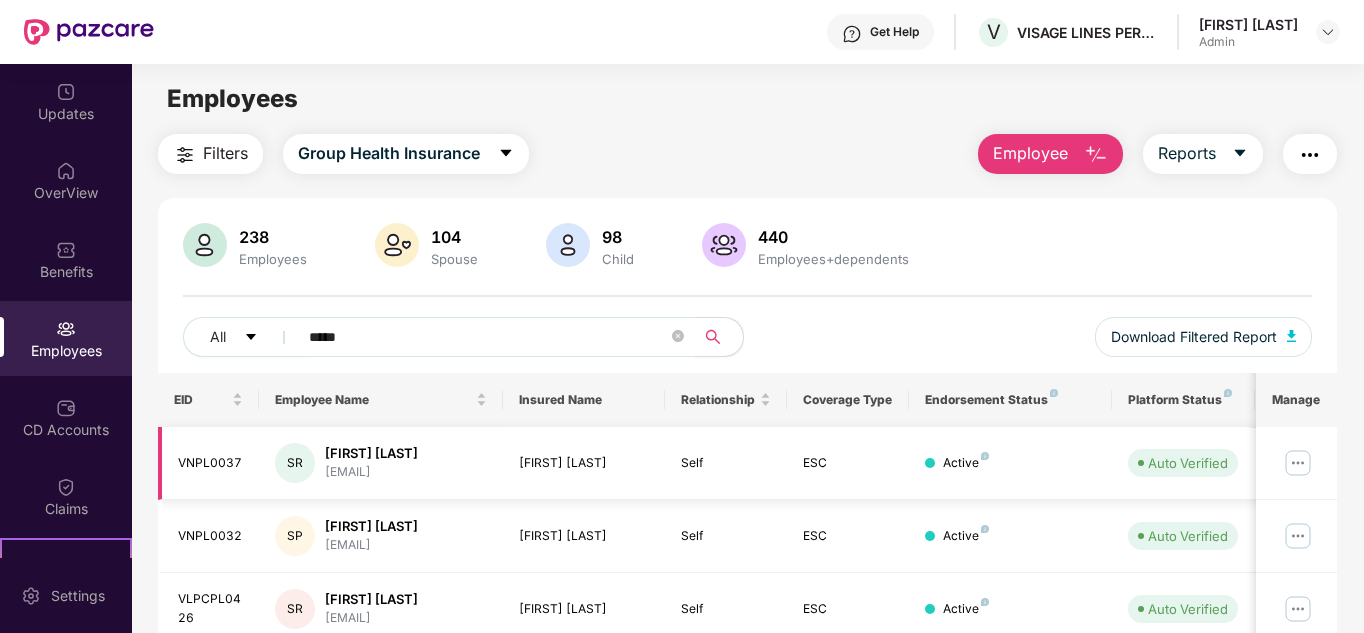 scroll, scrollTop: 85, scrollLeft: 0, axis: vertical 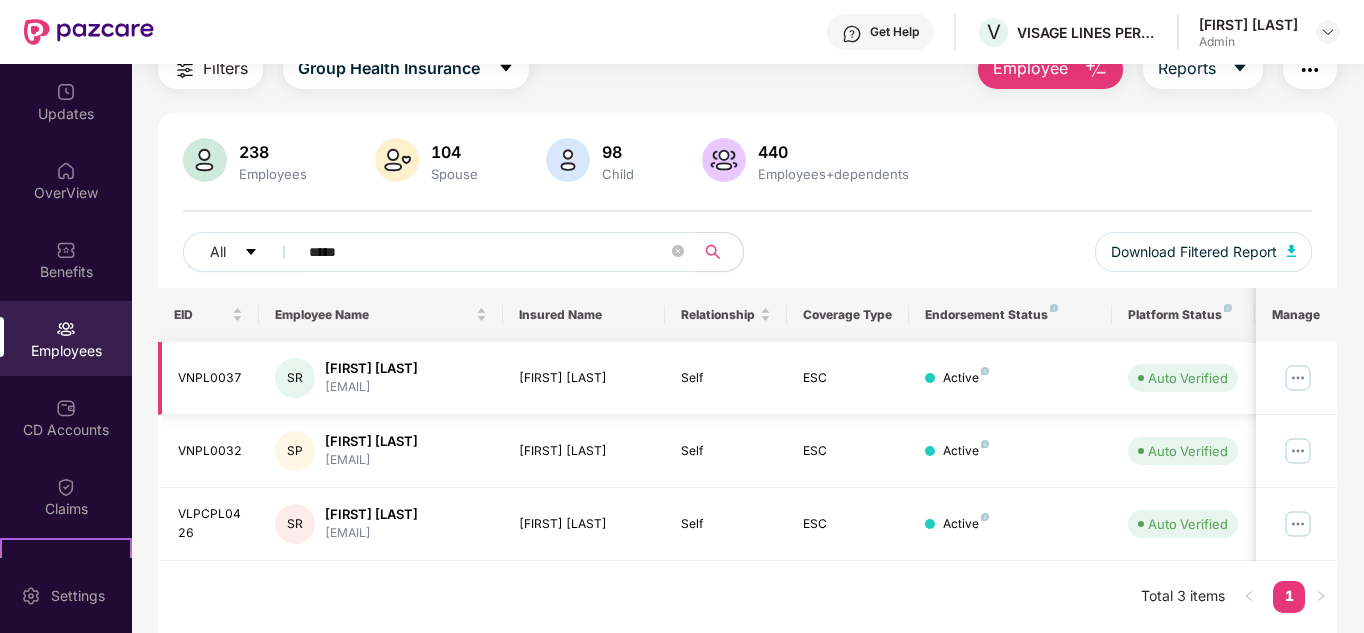 type on "*****" 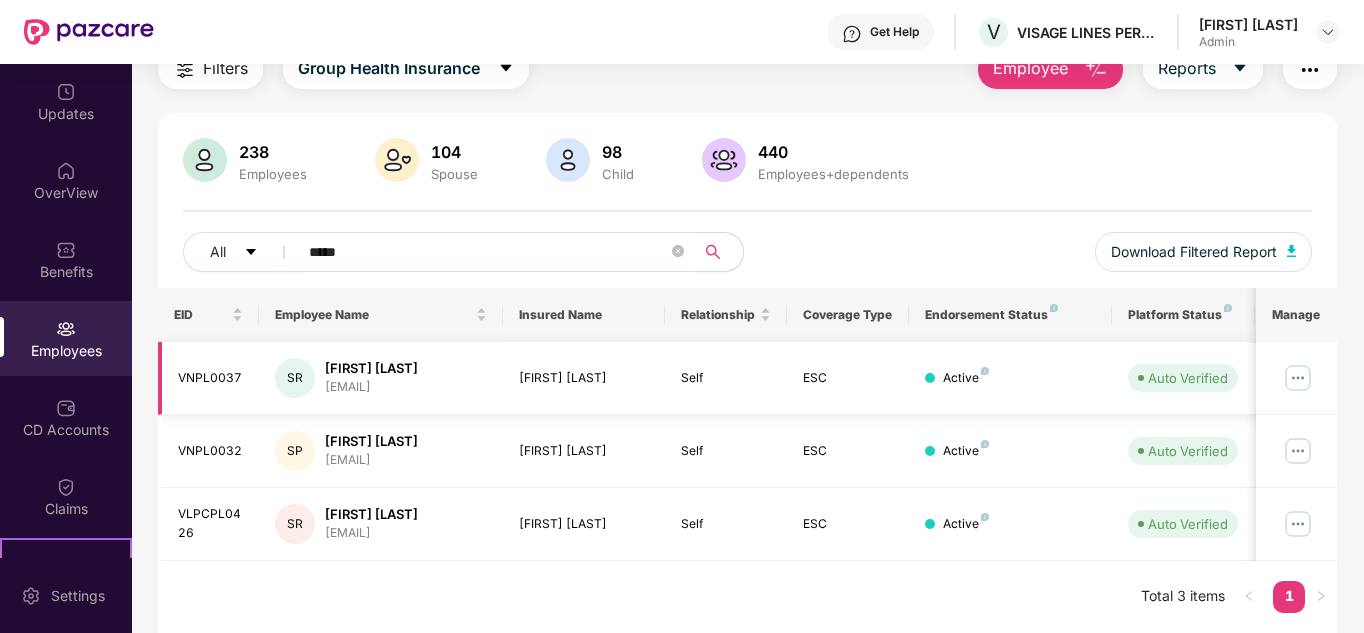 click at bounding box center (1298, 378) 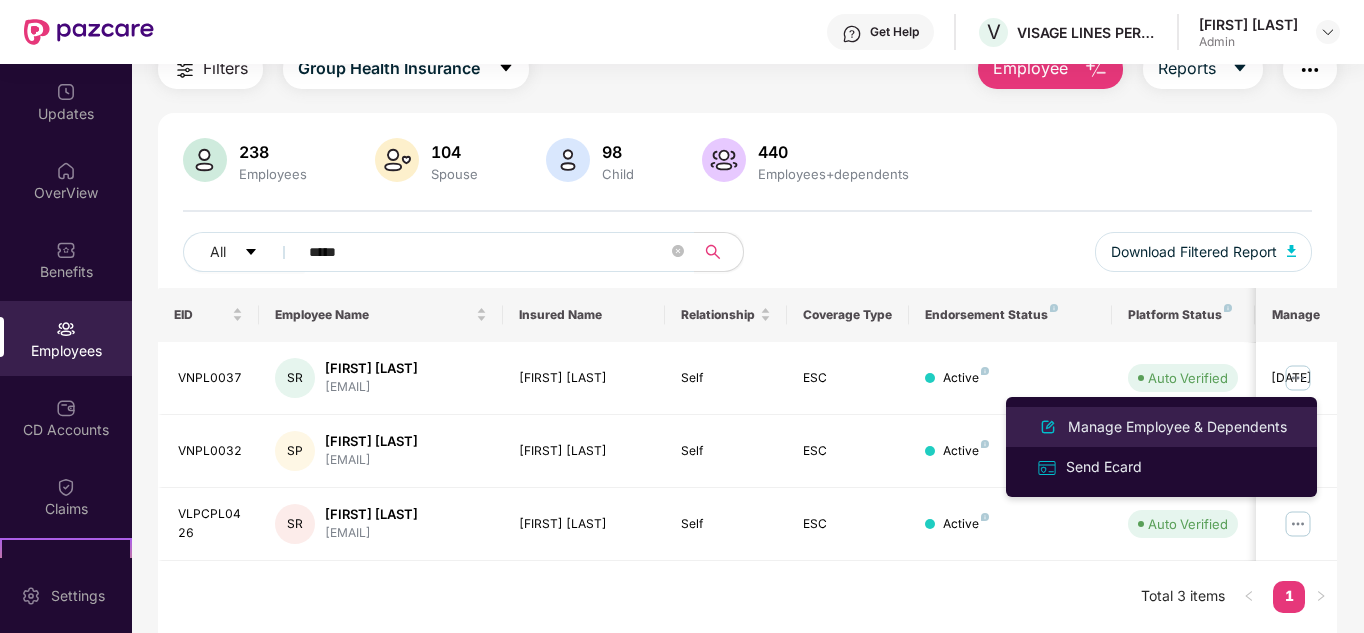 click on "Manage Employee & Dependents" at bounding box center [1177, 427] 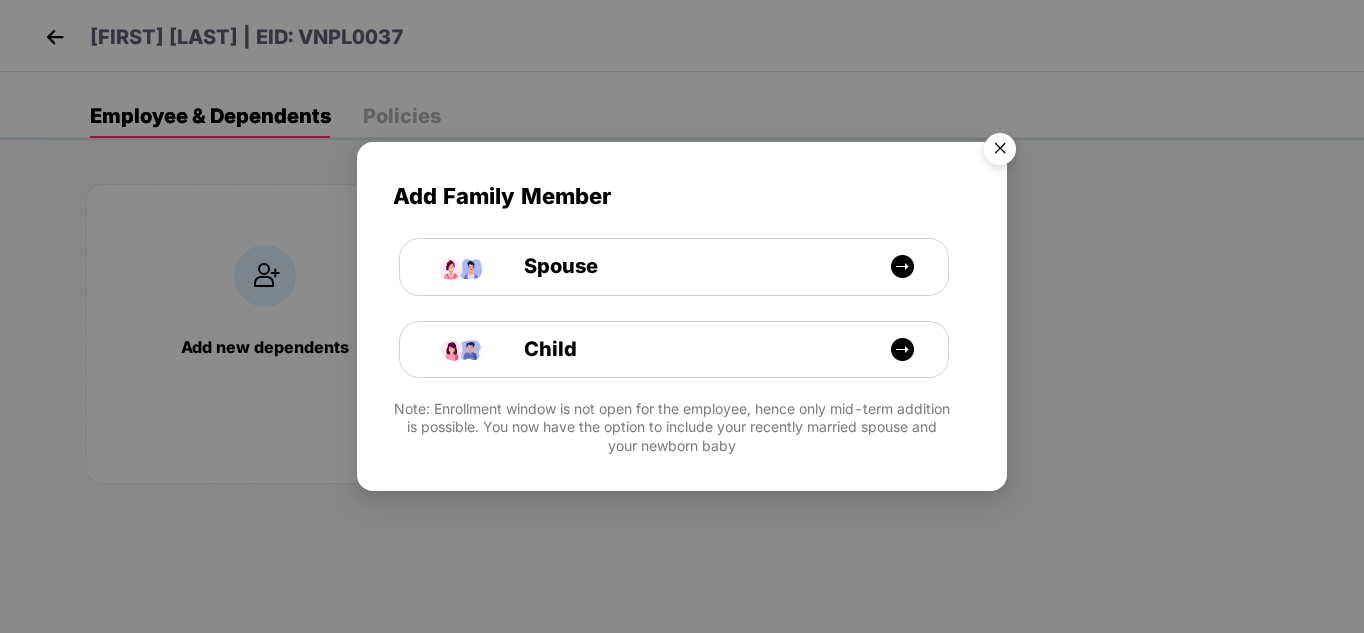 click at bounding box center (1000, 152) 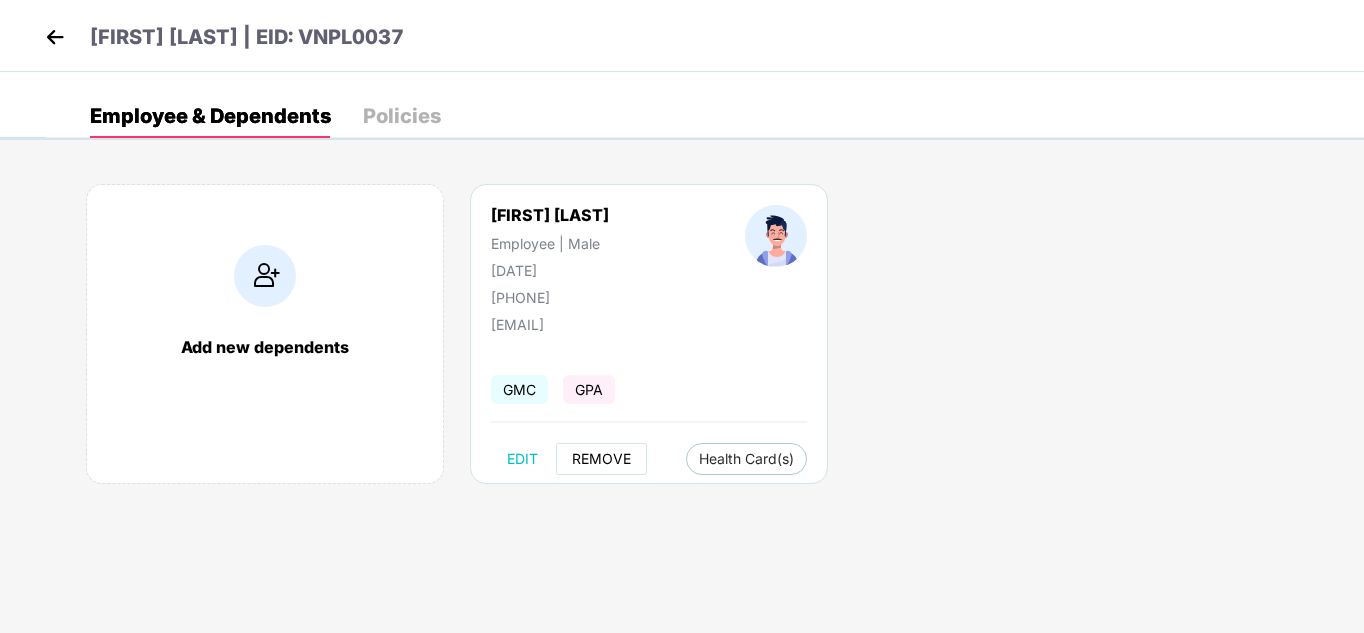 click on "REMOVE" at bounding box center [601, 459] 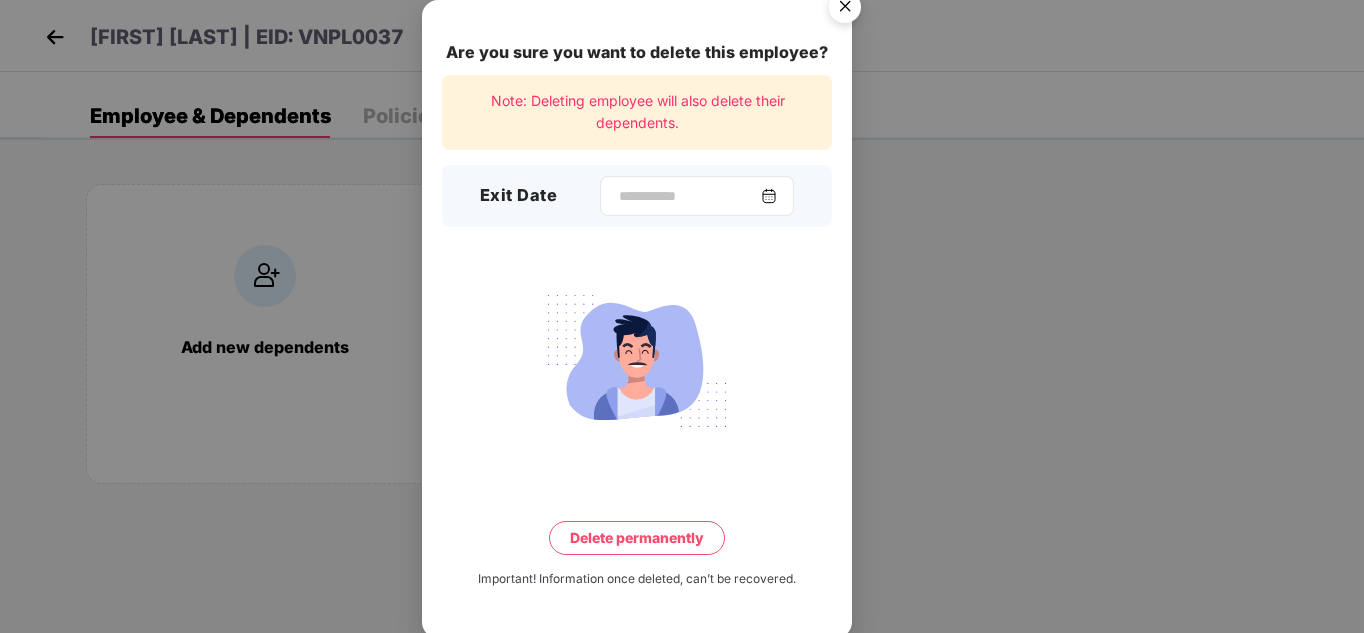 click at bounding box center (769, 196) 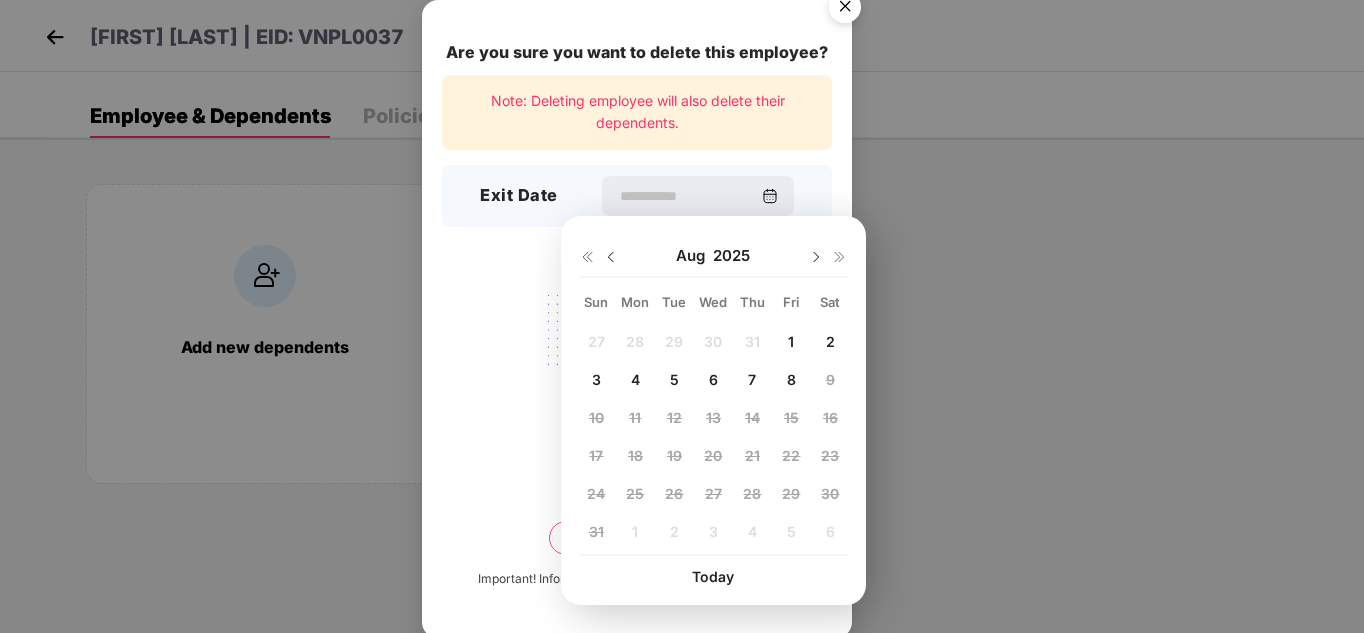 click on "2" at bounding box center [830, 341] 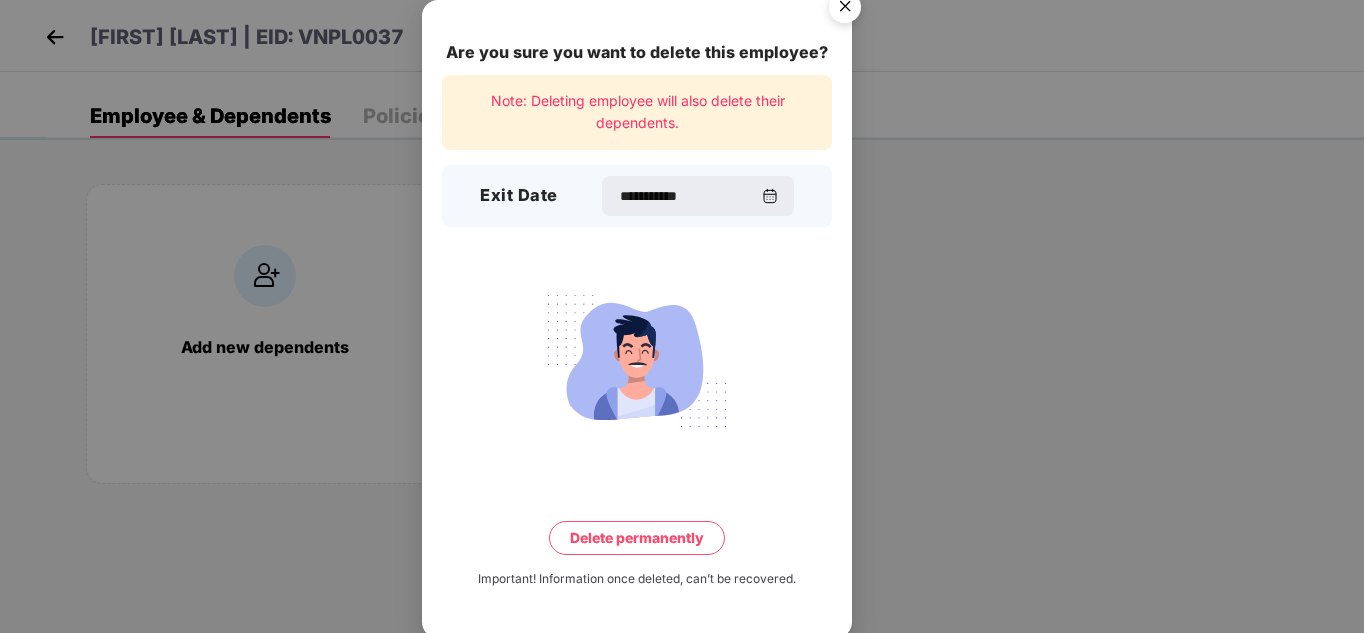 click on "Delete permanently" at bounding box center [637, 538] 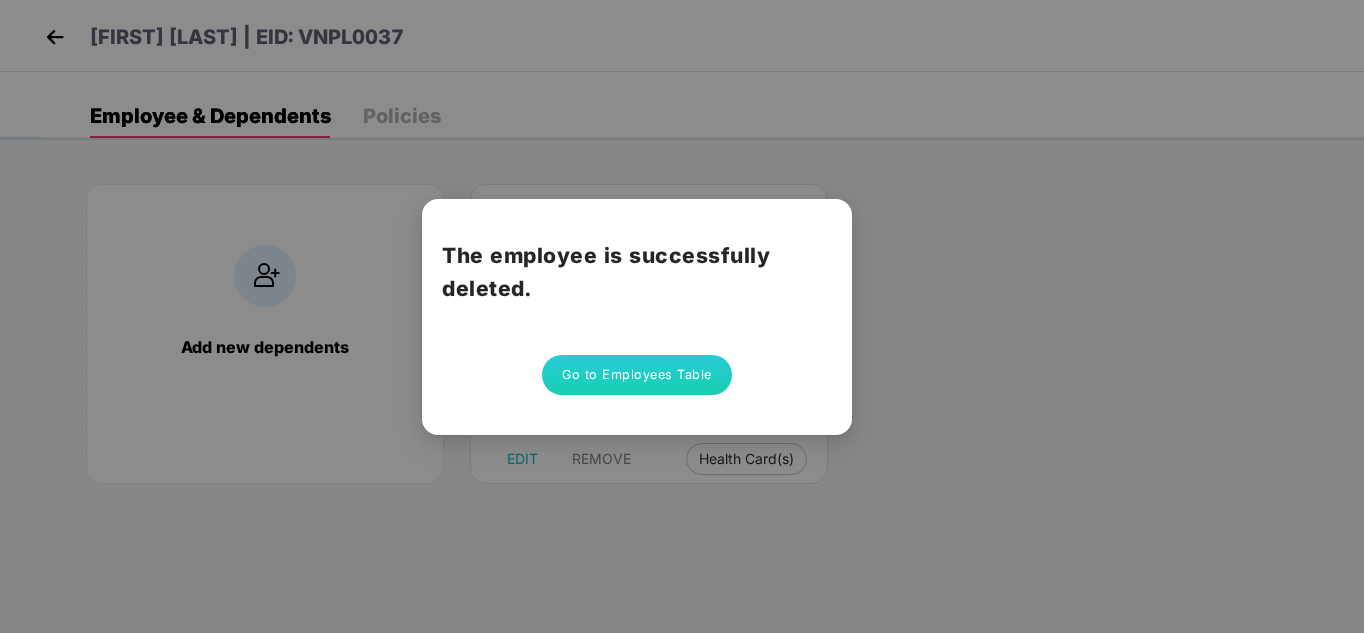 click on "Go to Employees Table" at bounding box center [637, 375] 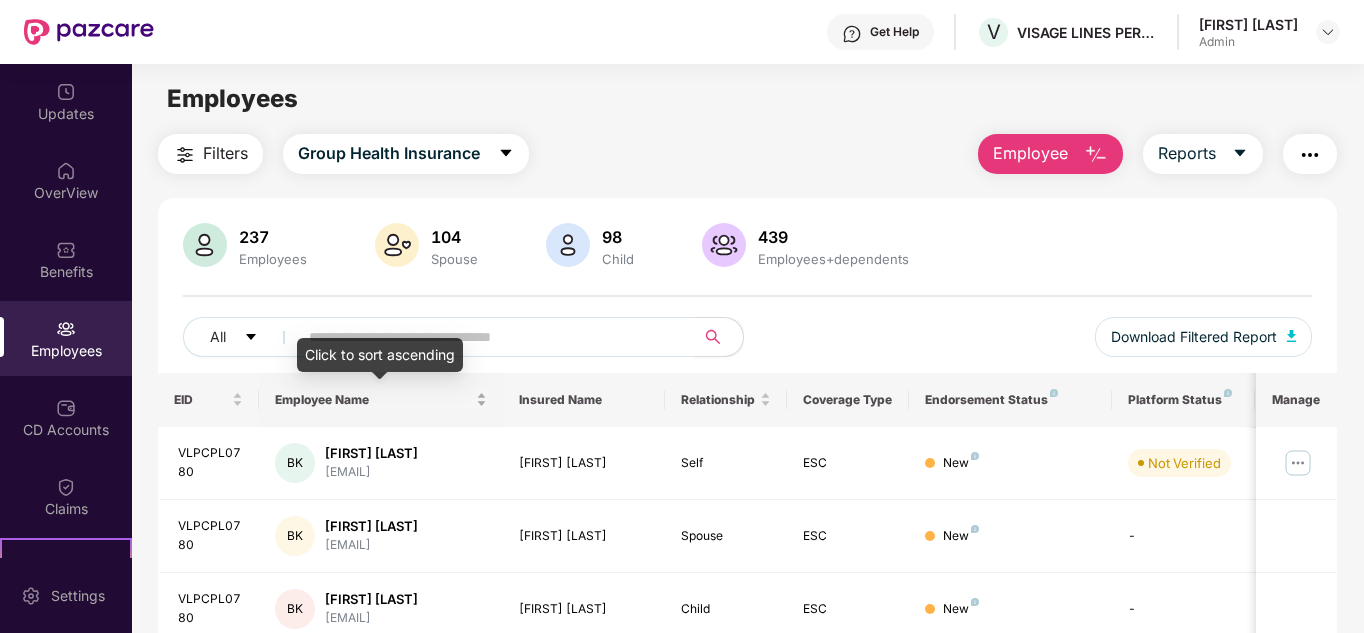 scroll, scrollTop: 107, scrollLeft: 0, axis: vertical 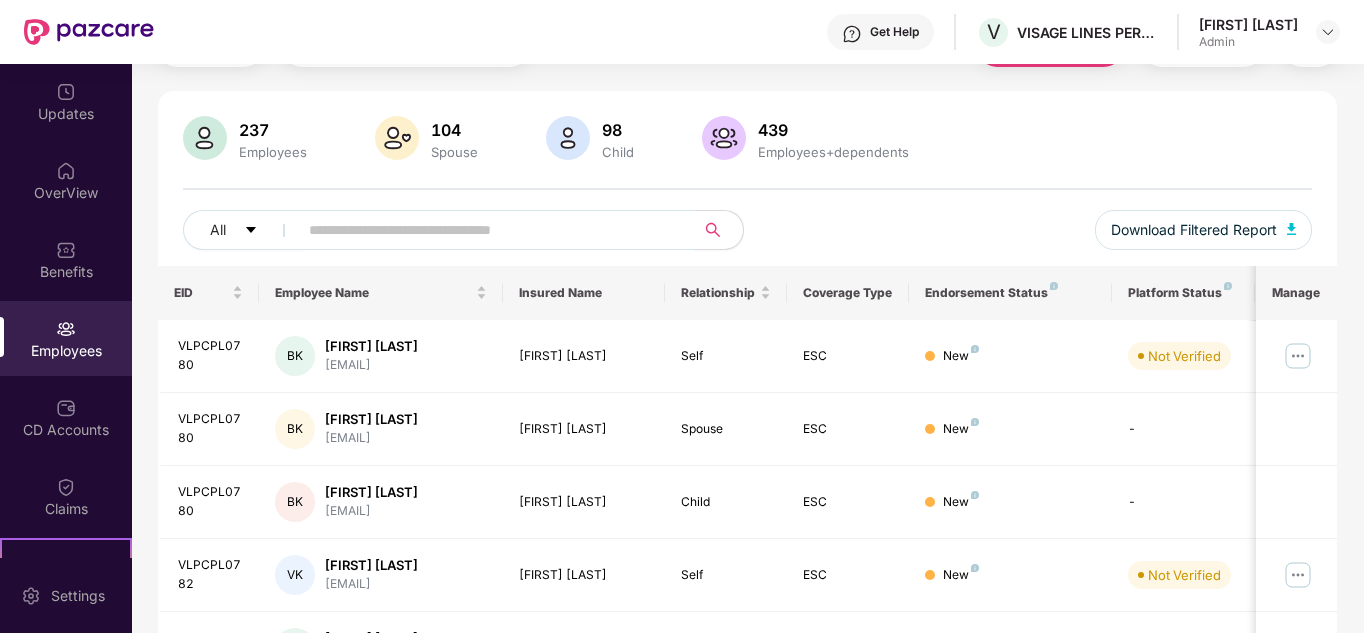click at bounding box center (488, 230) 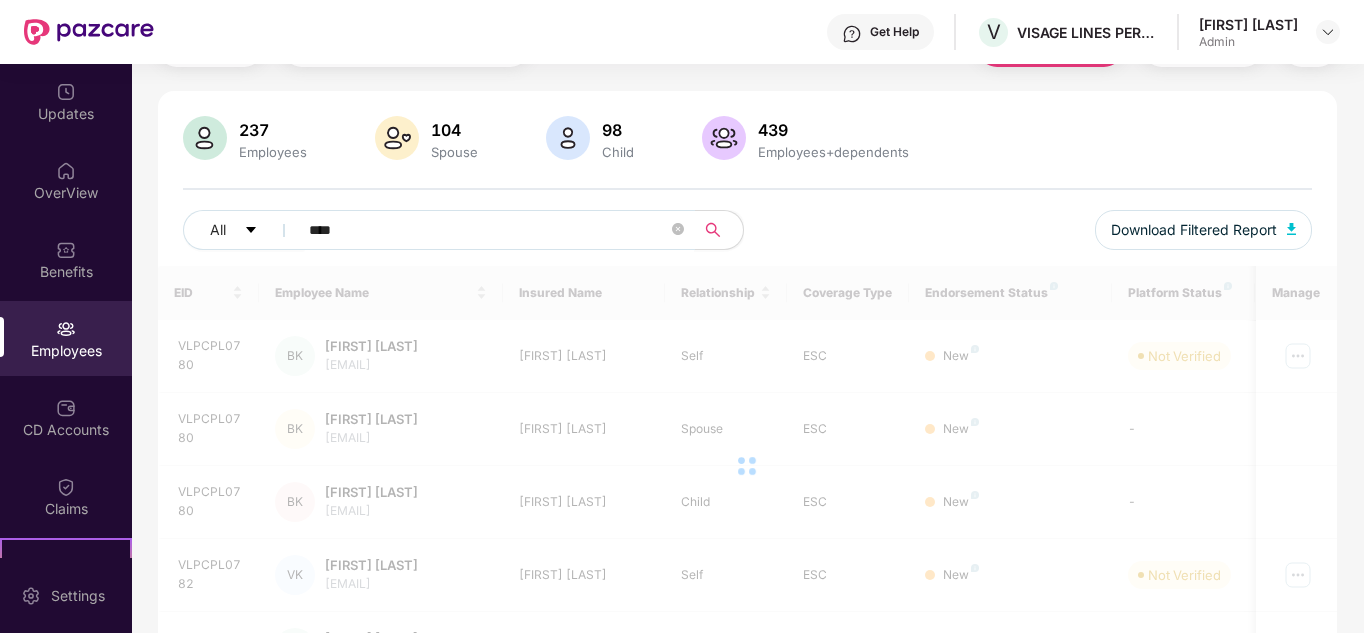 scroll, scrollTop: 64, scrollLeft: 0, axis: vertical 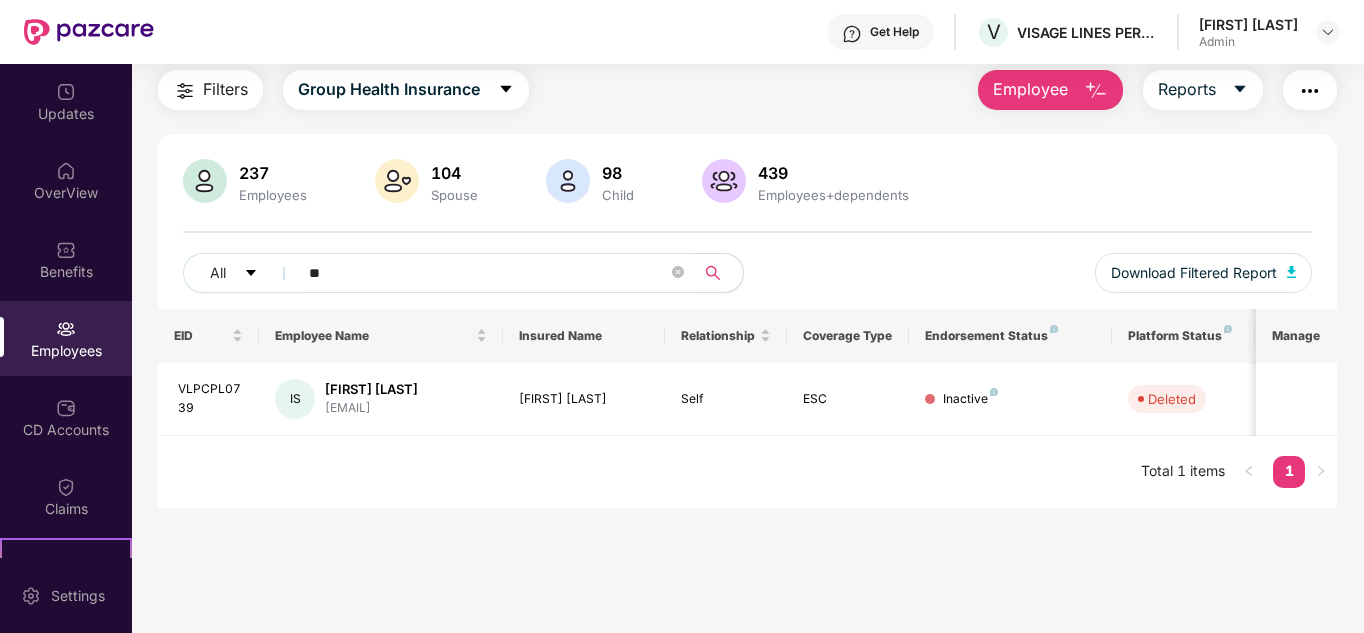 type on "*" 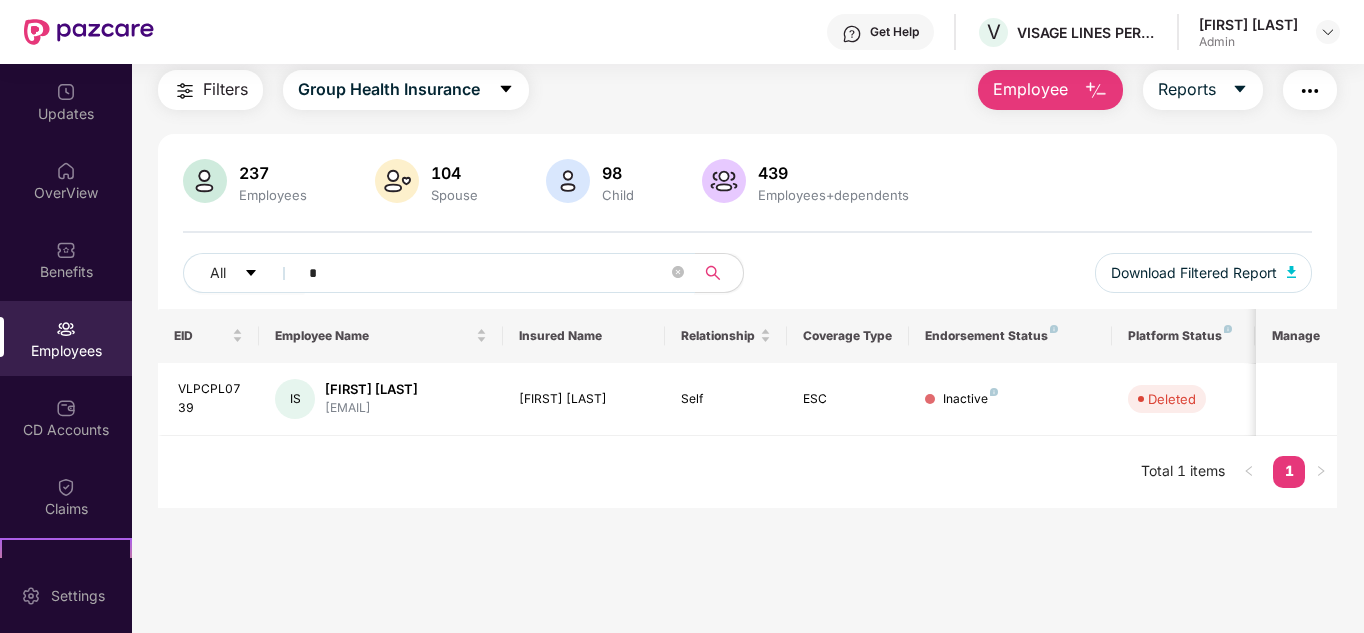 type 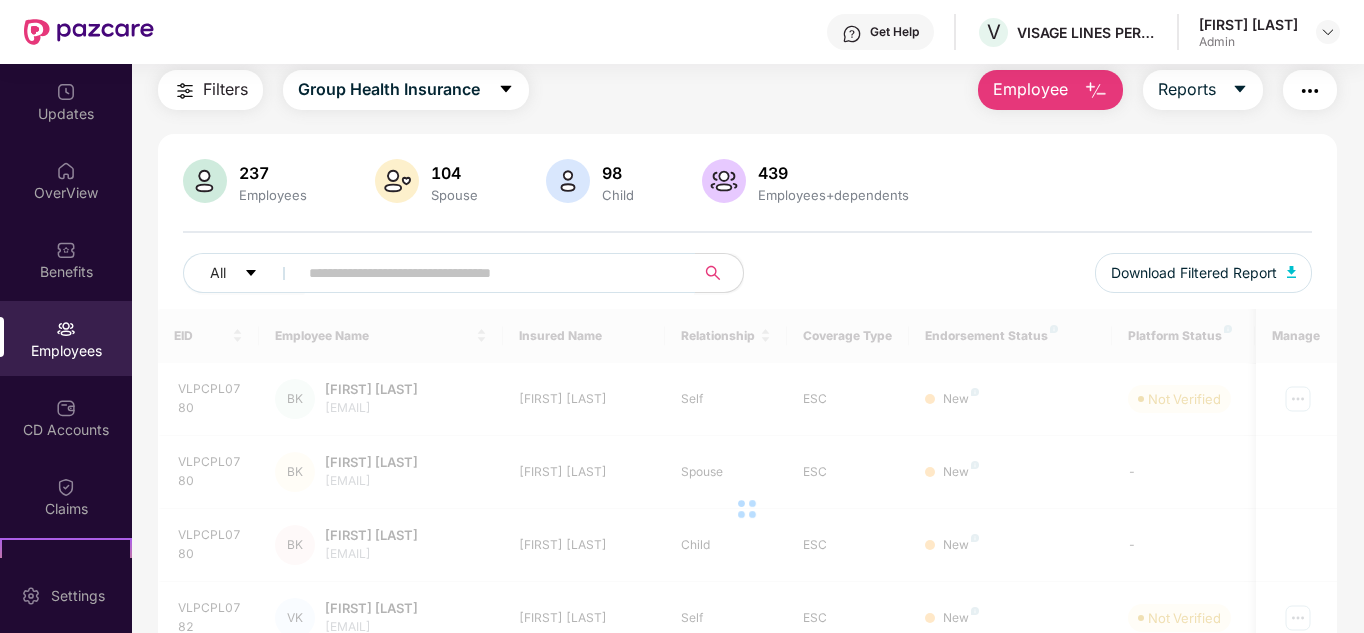 scroll, scrollTop: 107, scrollLeft: 0, axis: vertical 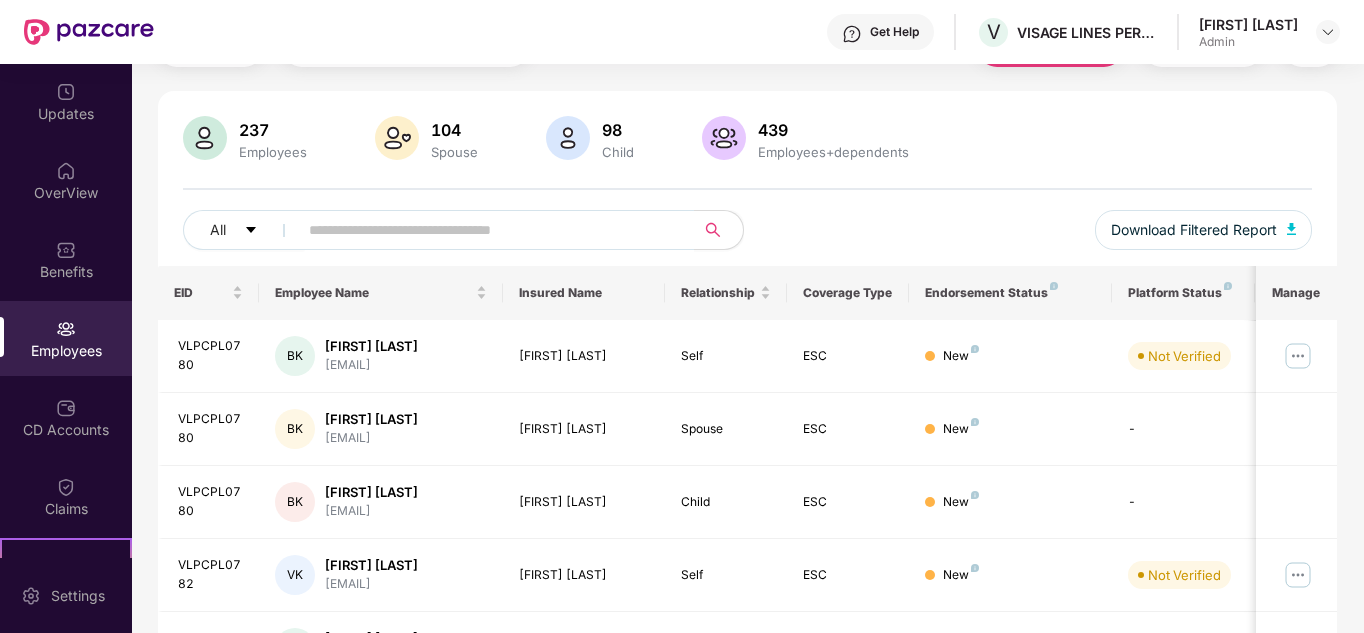 click on "All Download Filtered Report" at bounding box center (748, 238) 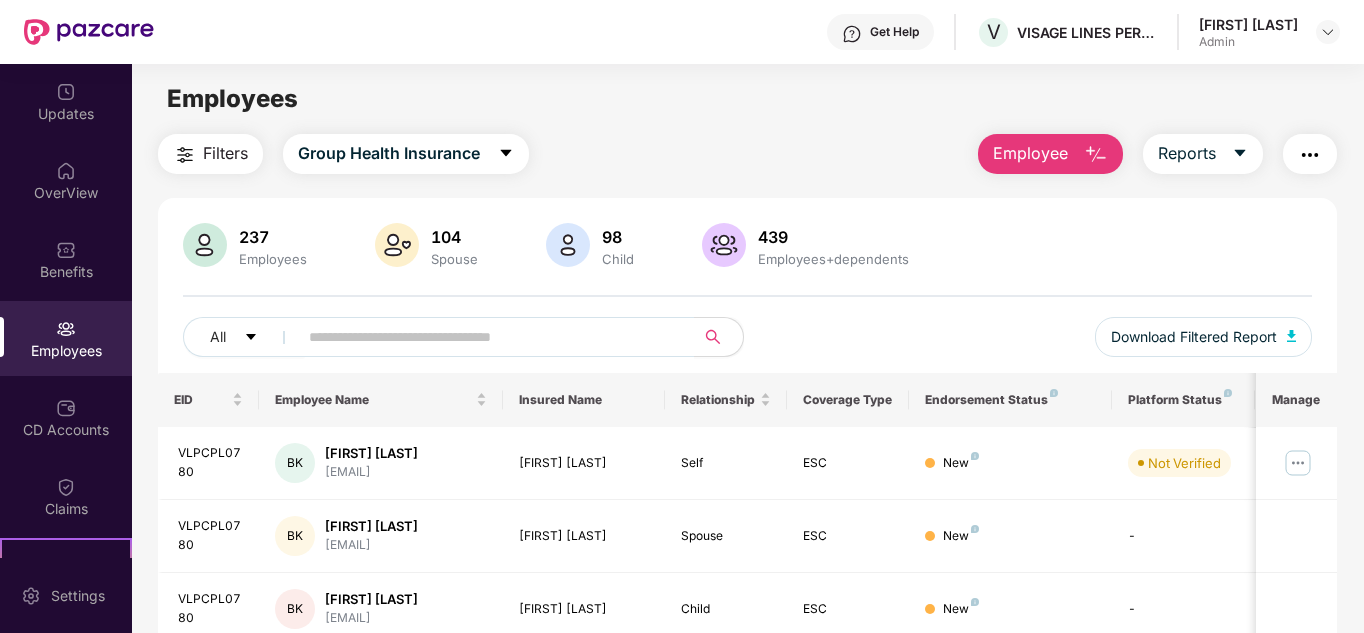 scroll, scrollTop: 0, scrollLeft: 0, axis: both 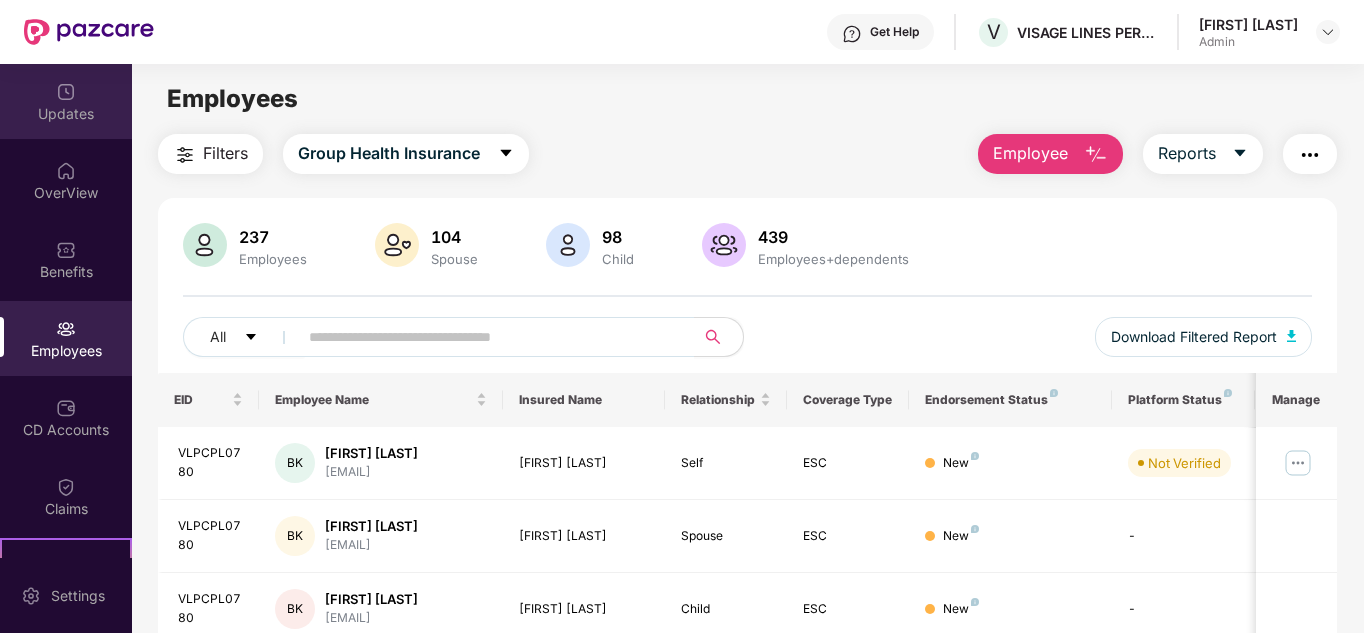 click on "Updates" at bounding box center (66, 101) 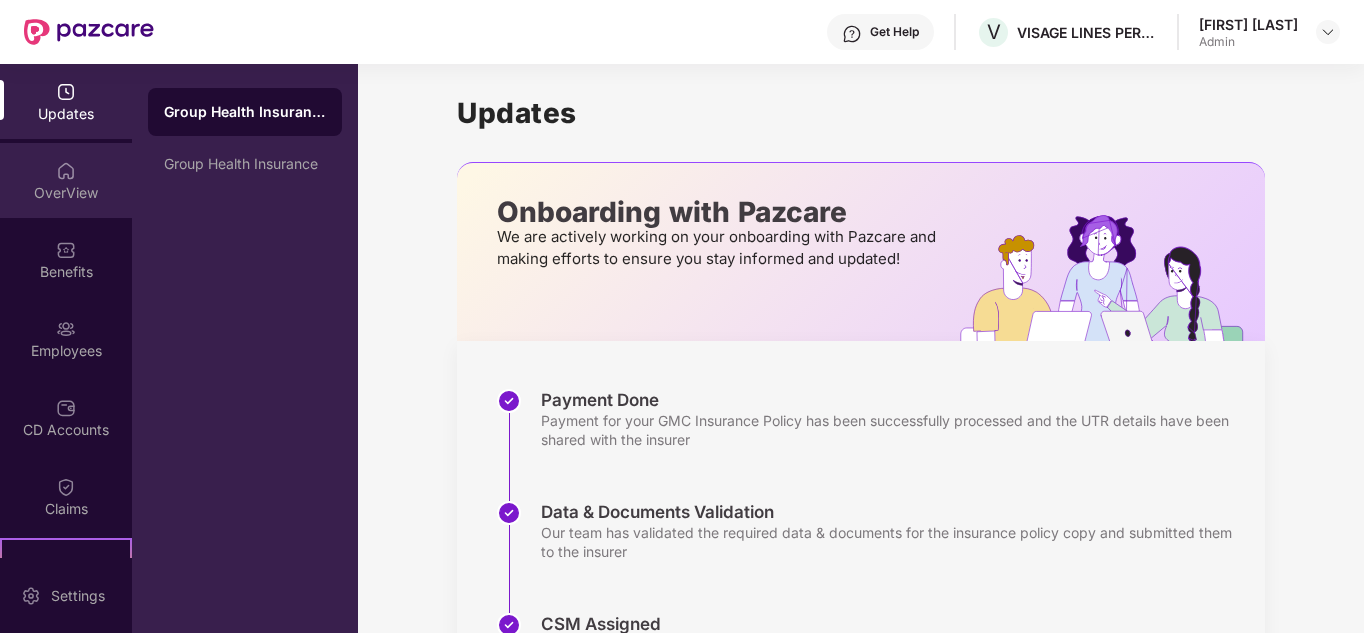 click at bounding box center (66, 169) 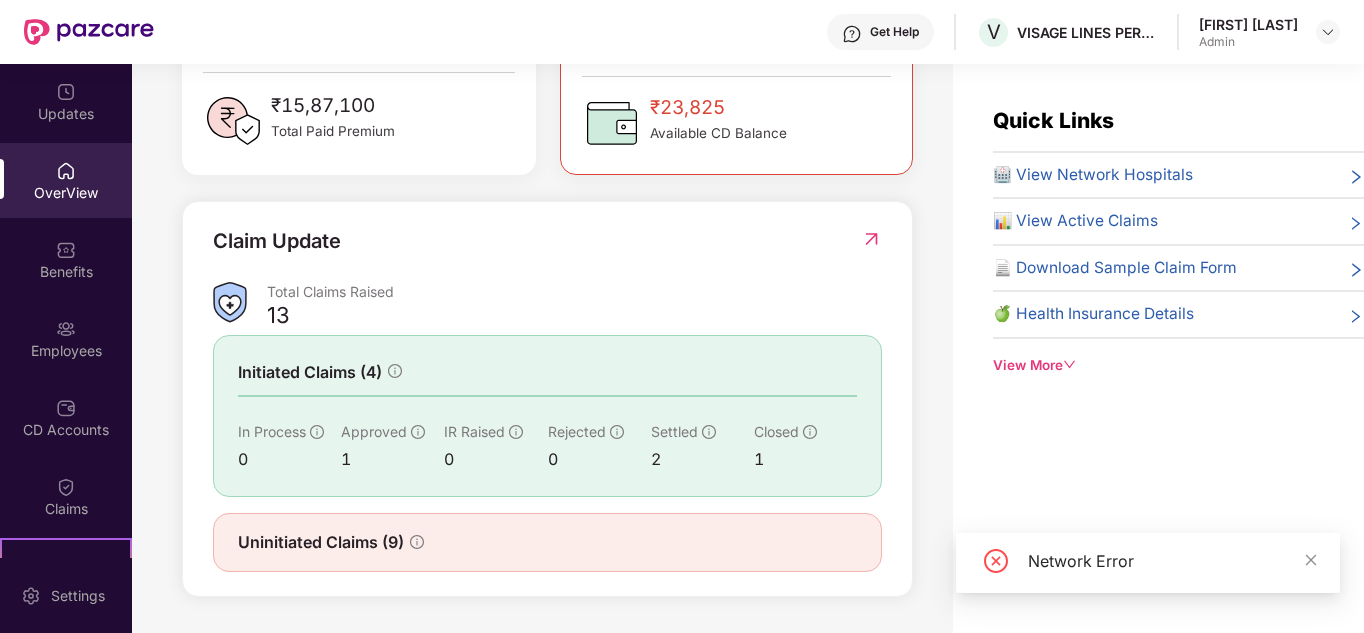 scroll, scrollTop: 592, scrollLeft: 0, axis: vertical 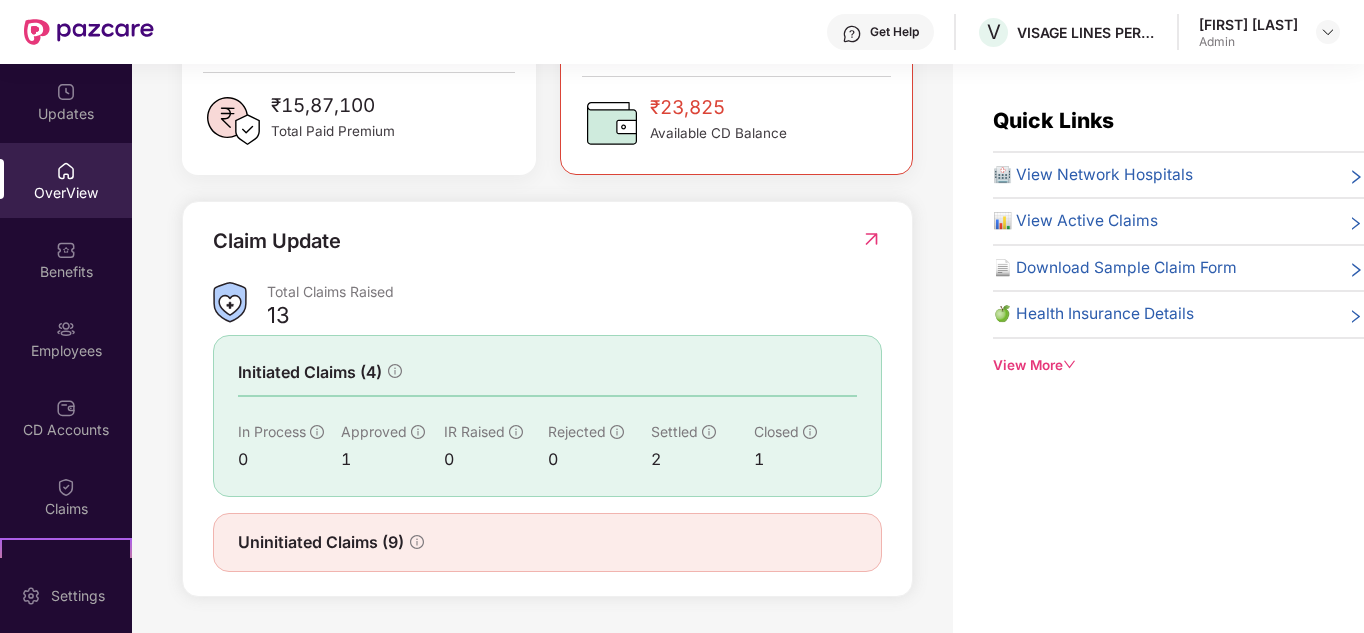 click on "Uninitiated Claims (9)" at bounding box center [321, 542] 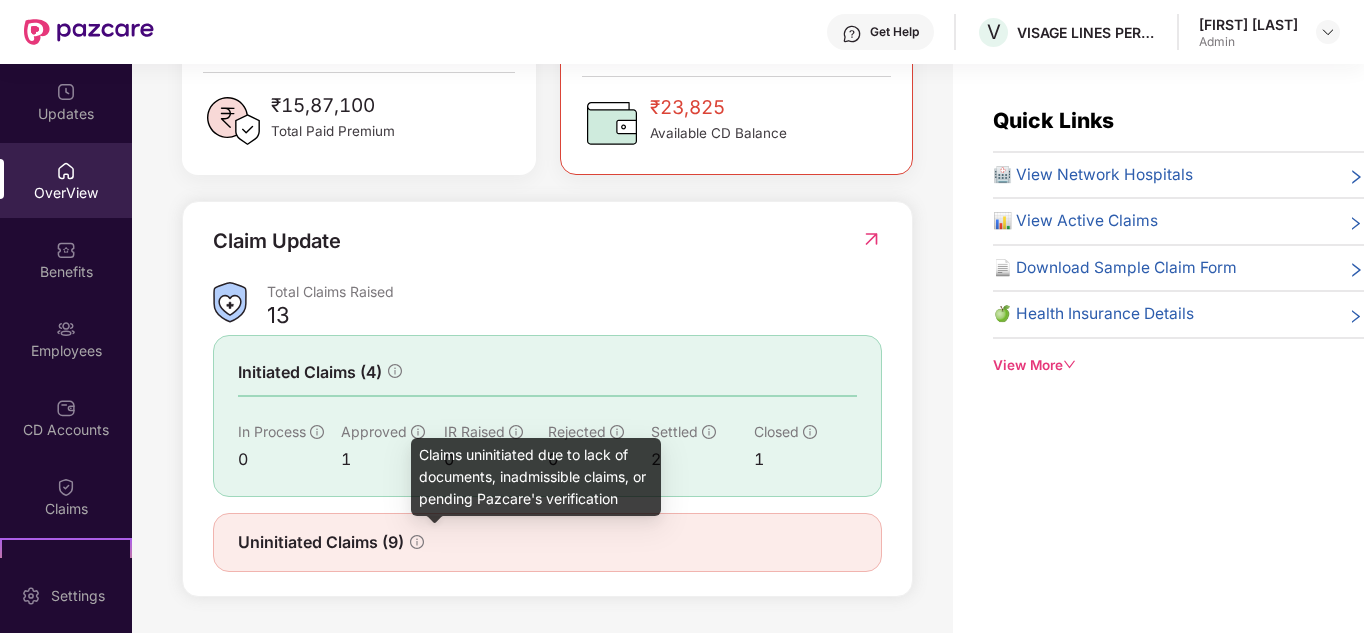 click 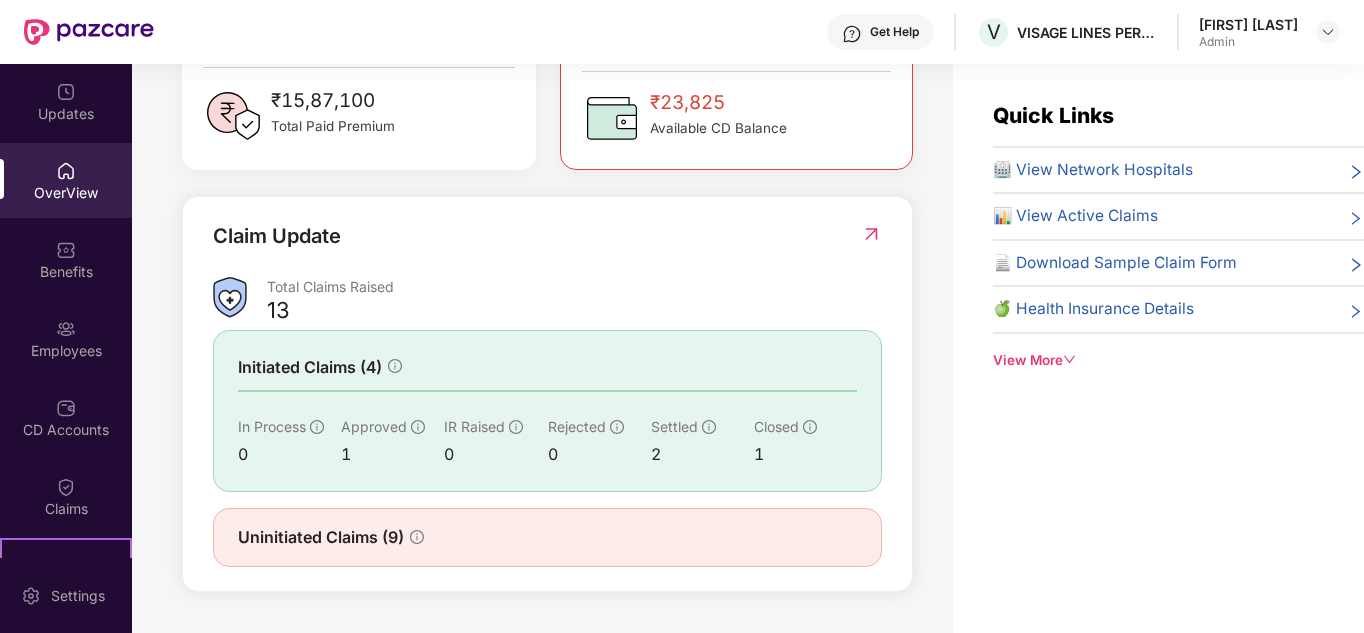 scroll, scrollTop: 6, scrollLeft: 0, axis: vertical 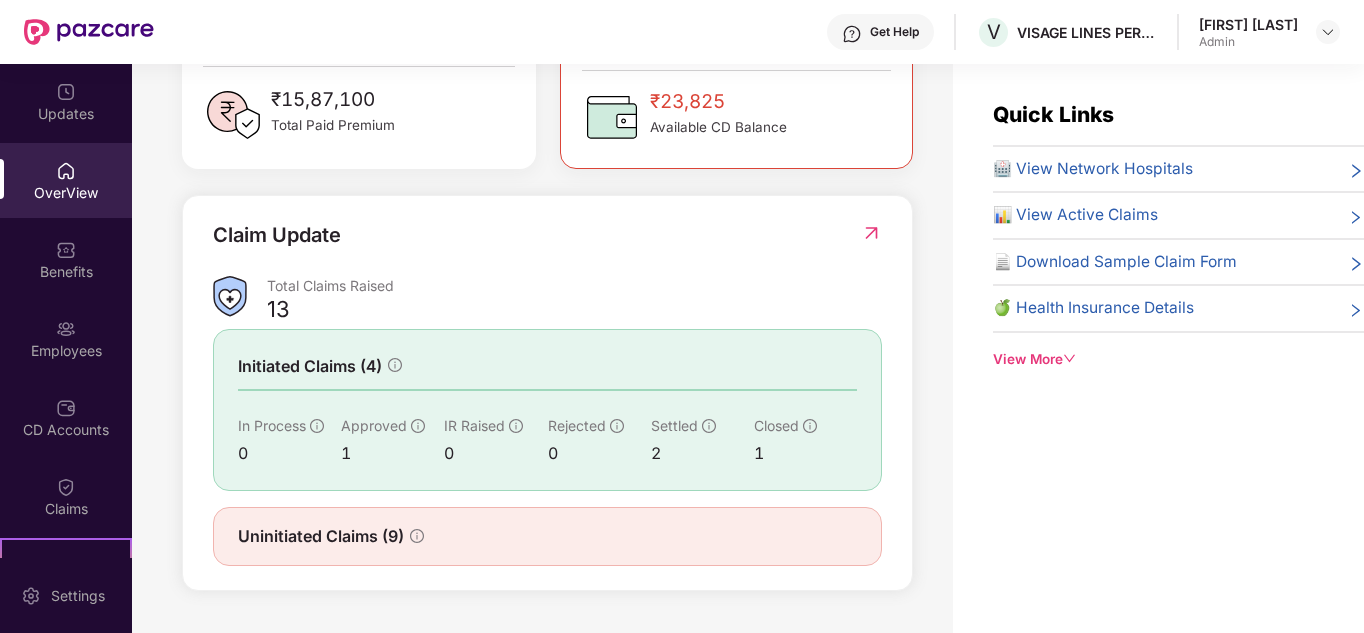 click on "📊 View Active Claims" at bounding box center (1178, 215) 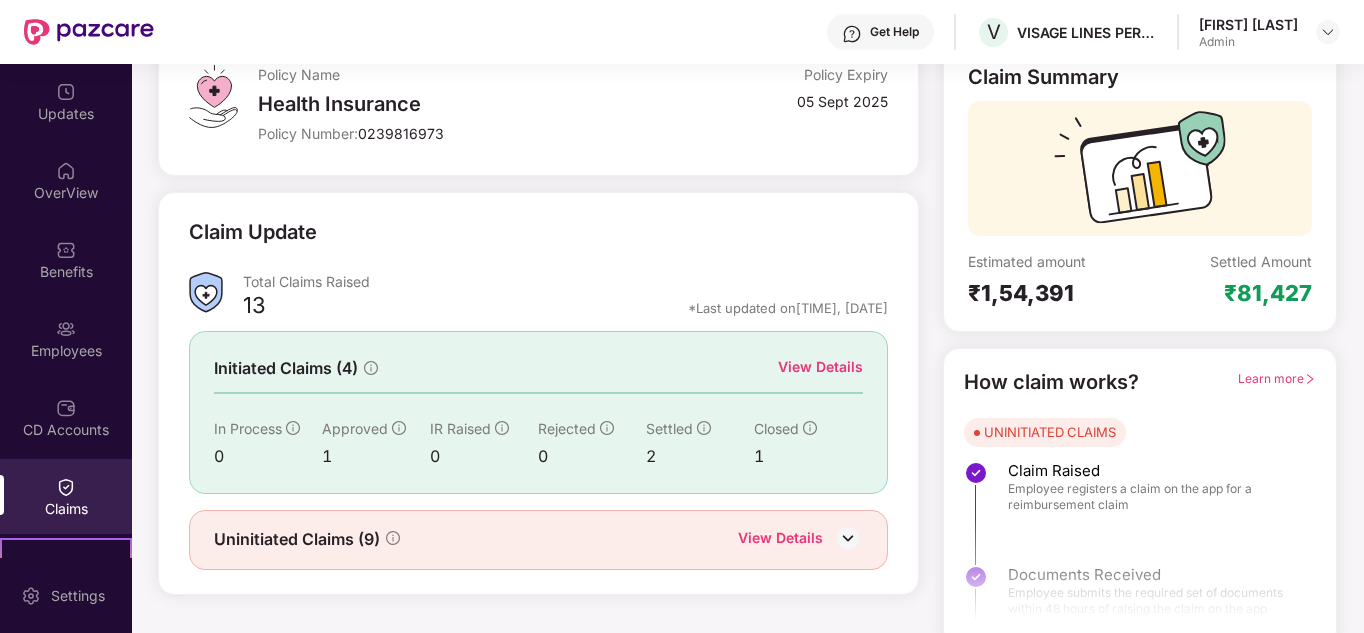 scroll, scrollTop: 0, scrollLeft: 0, axis: both 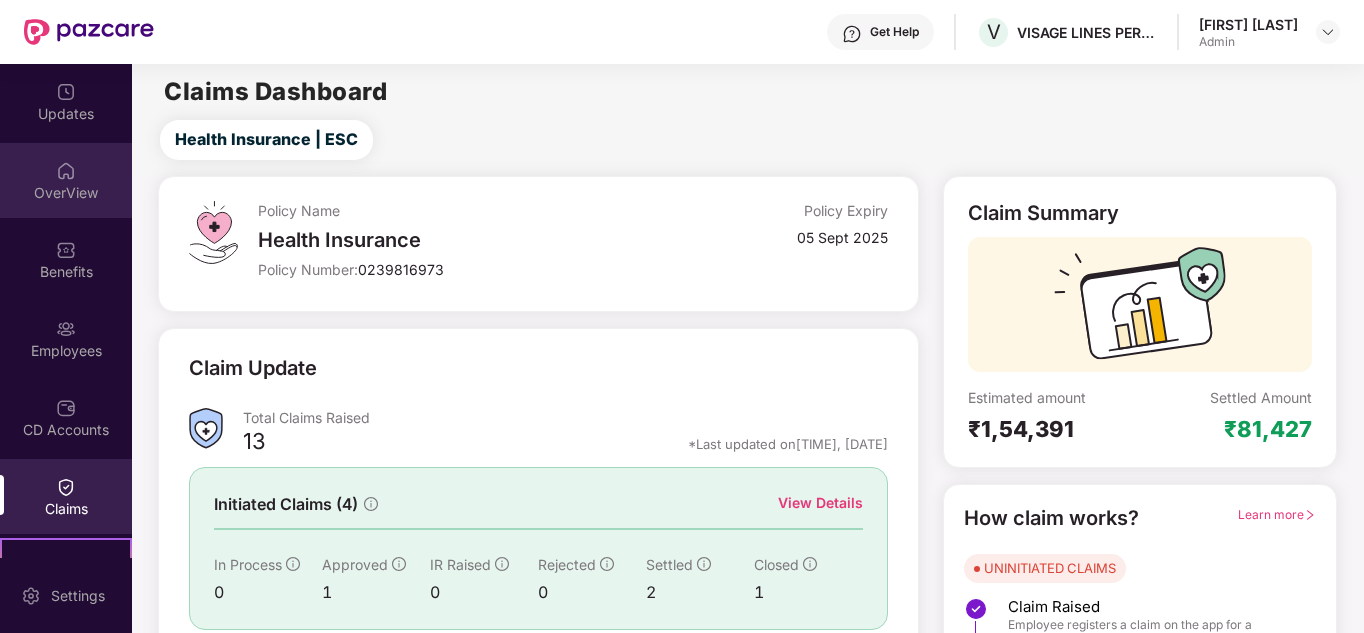 click at bounding box center [66, 171] 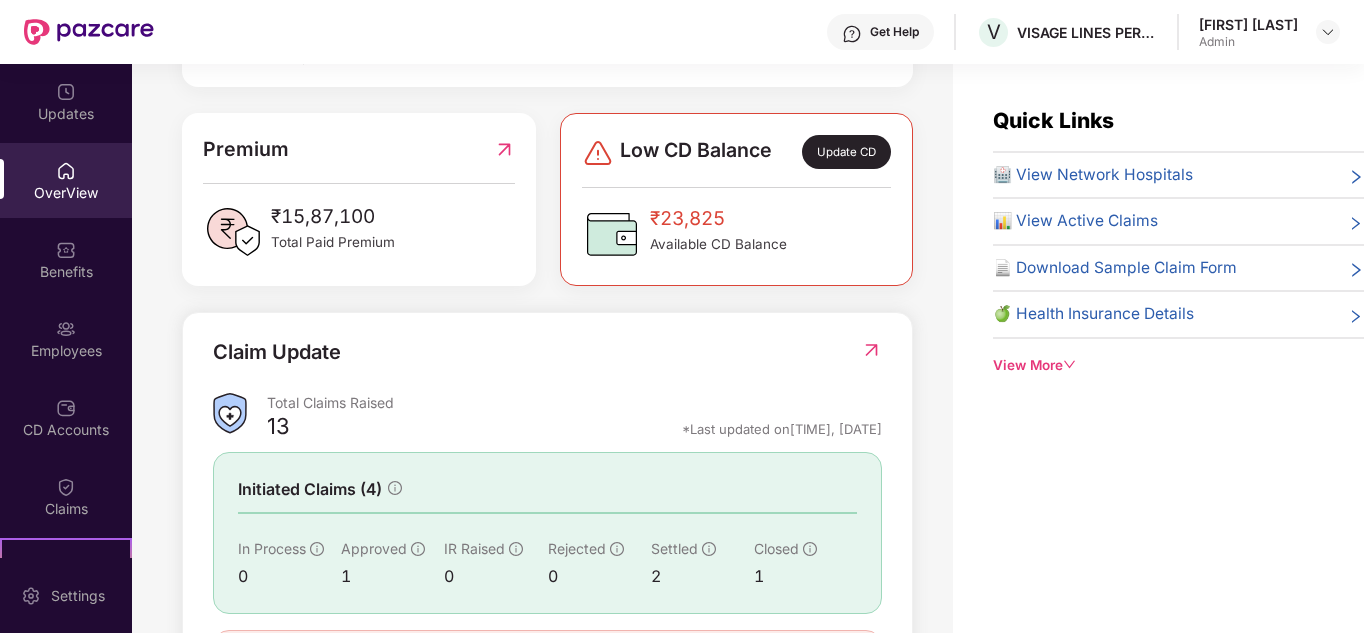 scroll, scrollTop: 598, scrollLeft: 0, axis: vertical 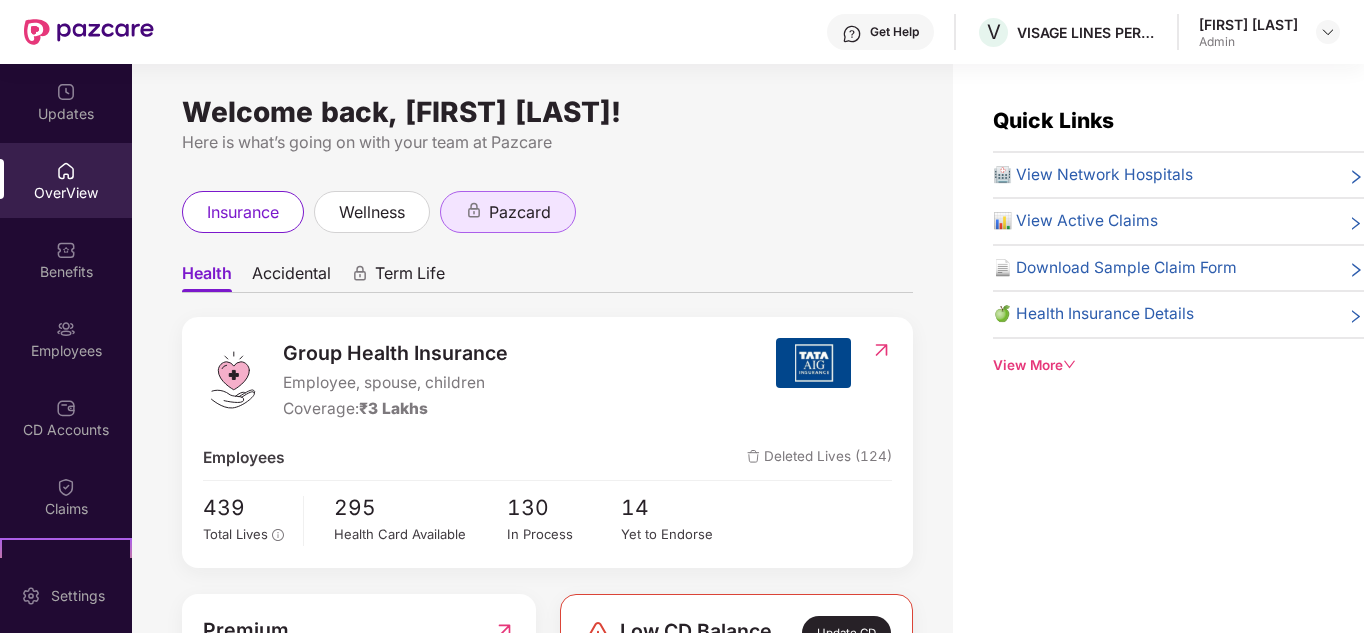 click on "pazcard" at bounding box center (520, 212) 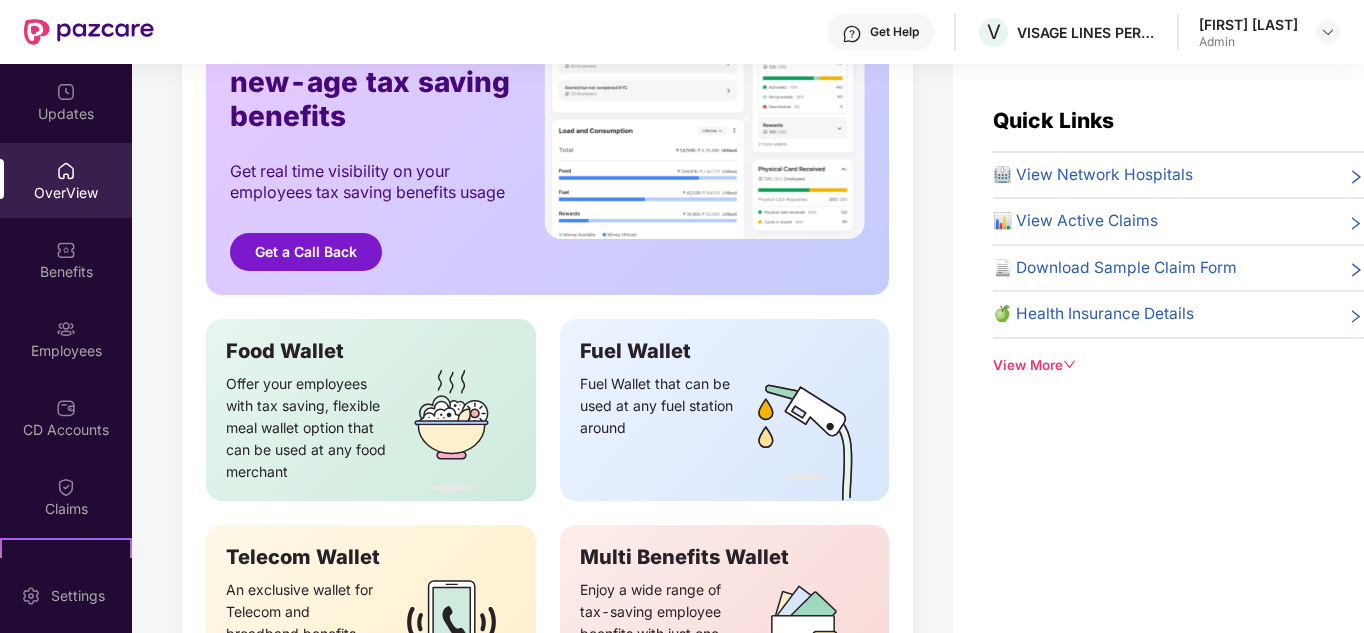 scroll, scrollTop: 553, scrollLeft: 0, axis: vertical 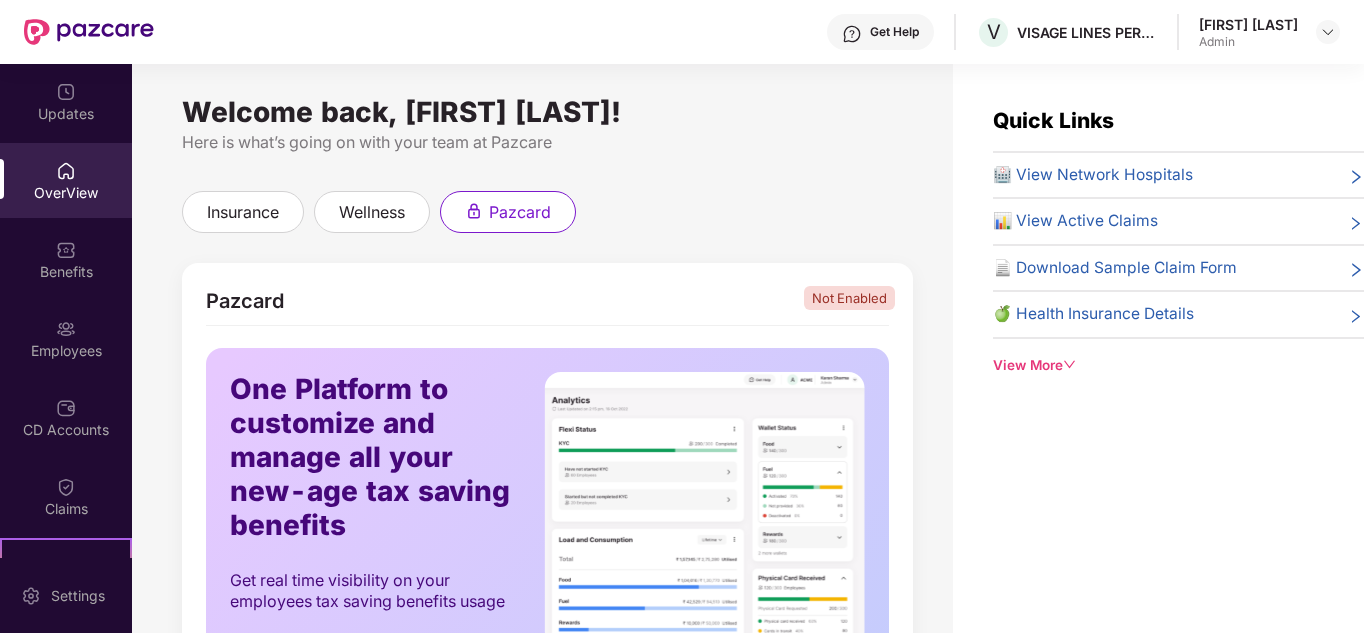 click on "Welcome back, Rajeev Kumar!  Here is what’s going on with your team at Pazcare    insurance   wellness   pazcard Pazcard Not Enabled One Platform to customize and manage all your new-age tax saving benefits Get real time visibility on your employees tax saving benefits usage Get a Call Back   Food Wallet Offer your employees with tax saving, flexible meal wallet option that can be used at any food merchant Telecom Wallet An exclusive wallet for Telecom and broadband benefits Fuel Wallet Fuel Wallet that can be used at any fuel station around Multi Benefits Wallet Enjoy a wide range of tax-saving employee beenfits with just one card" at bounding box center (542, 360) 